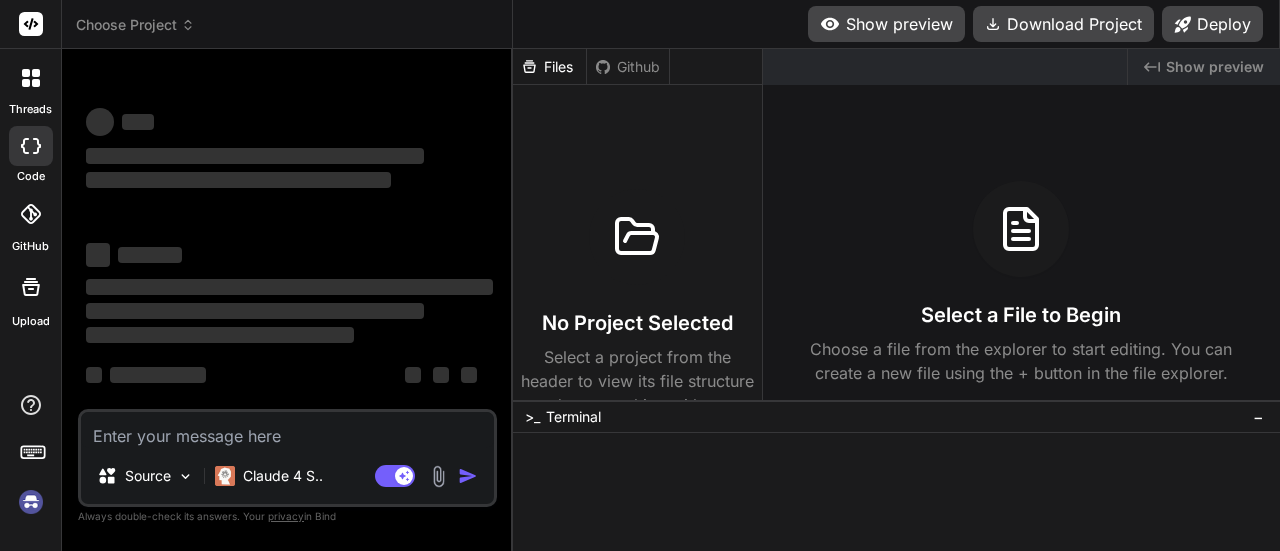 click at bounding box center [287, 430] 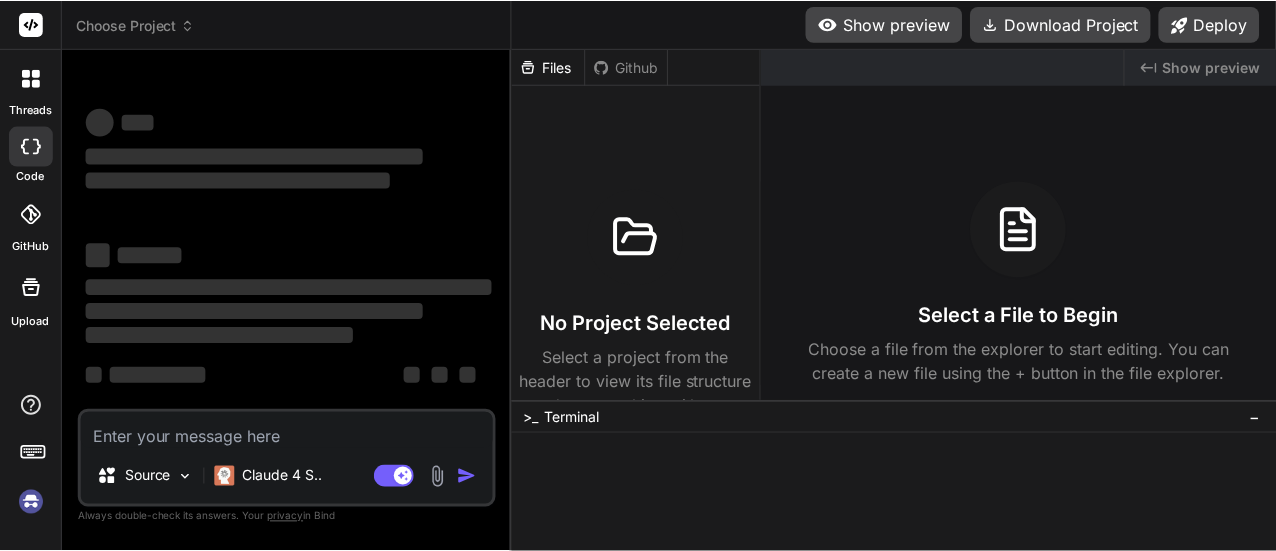 scroll, scrollTop: 0, scrollLeft: 0, axis: both 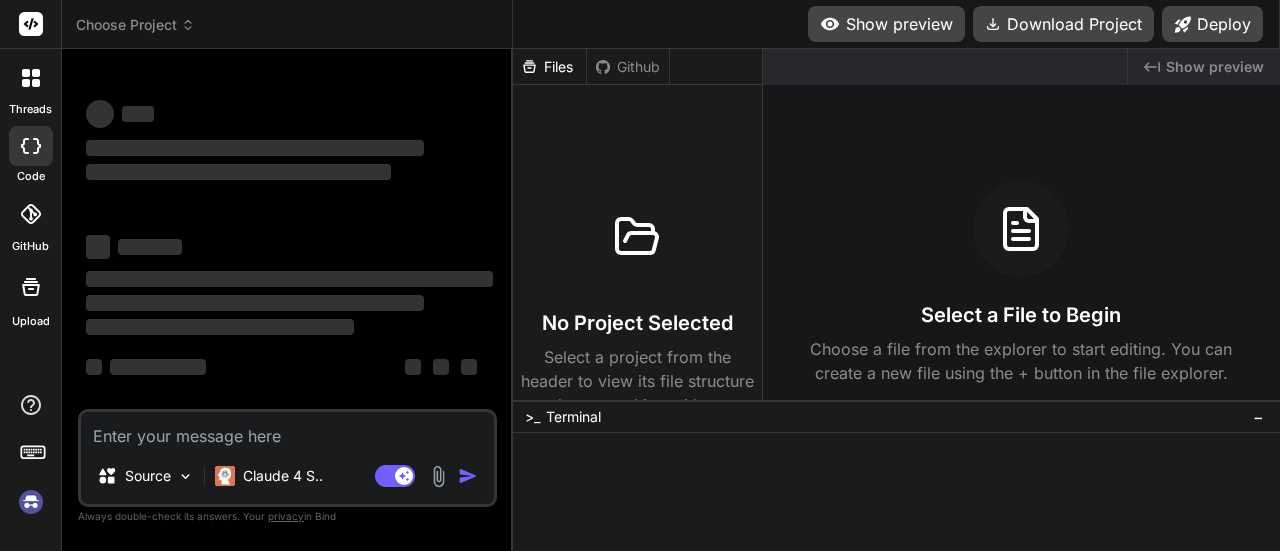click on "Choose Project" at bounding box center [135, 25] 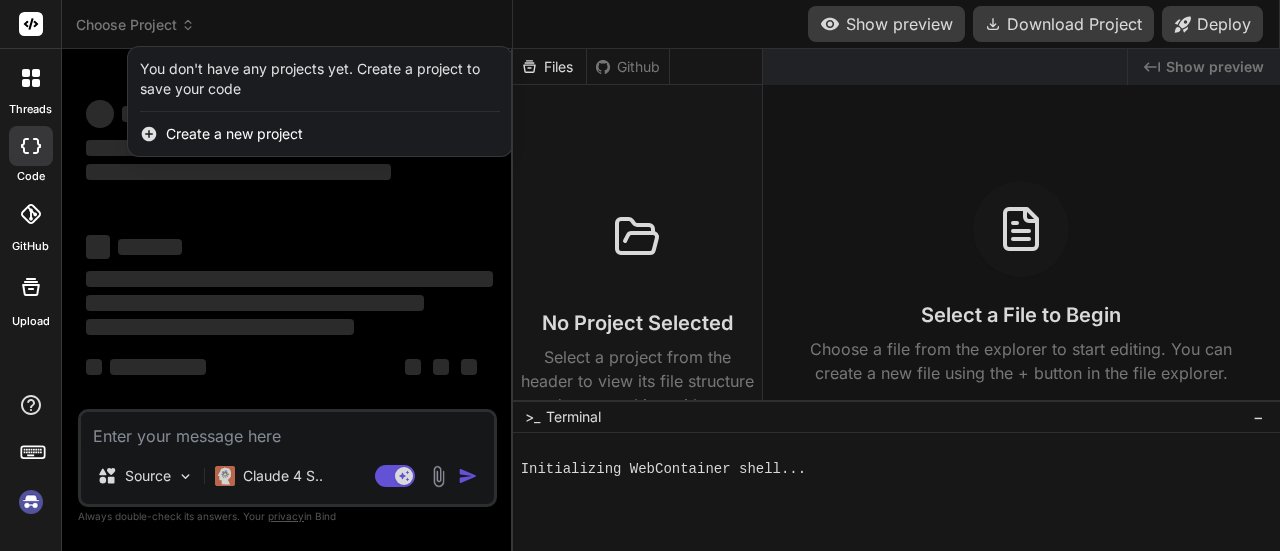 click at bounding box center [640, 275] 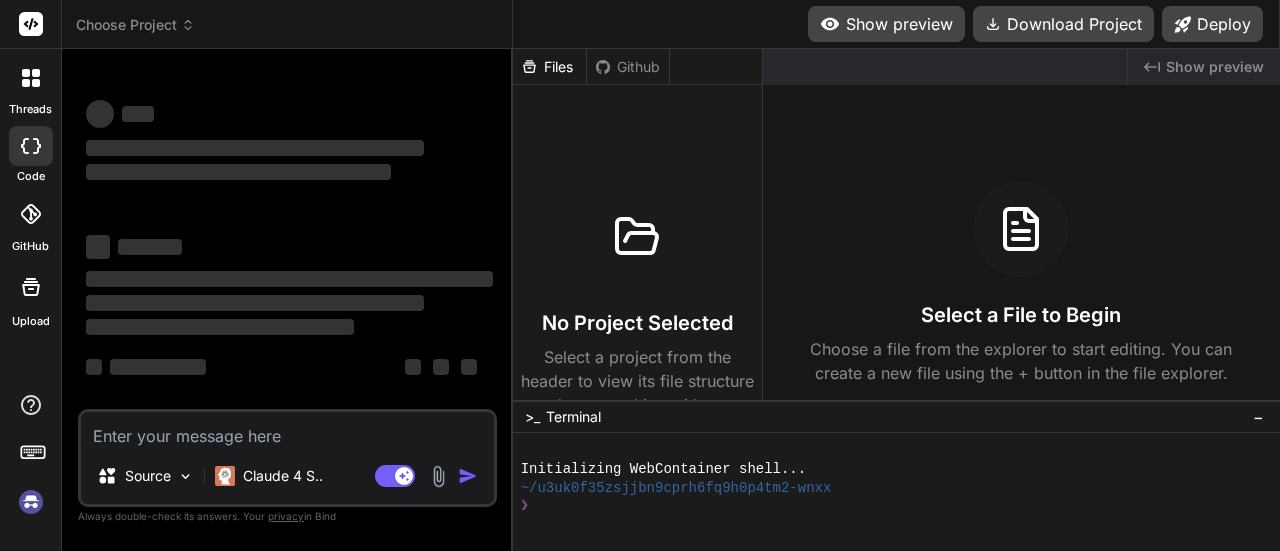 scroll, scrollTop: 0, scrollLeft: 0, axis: both 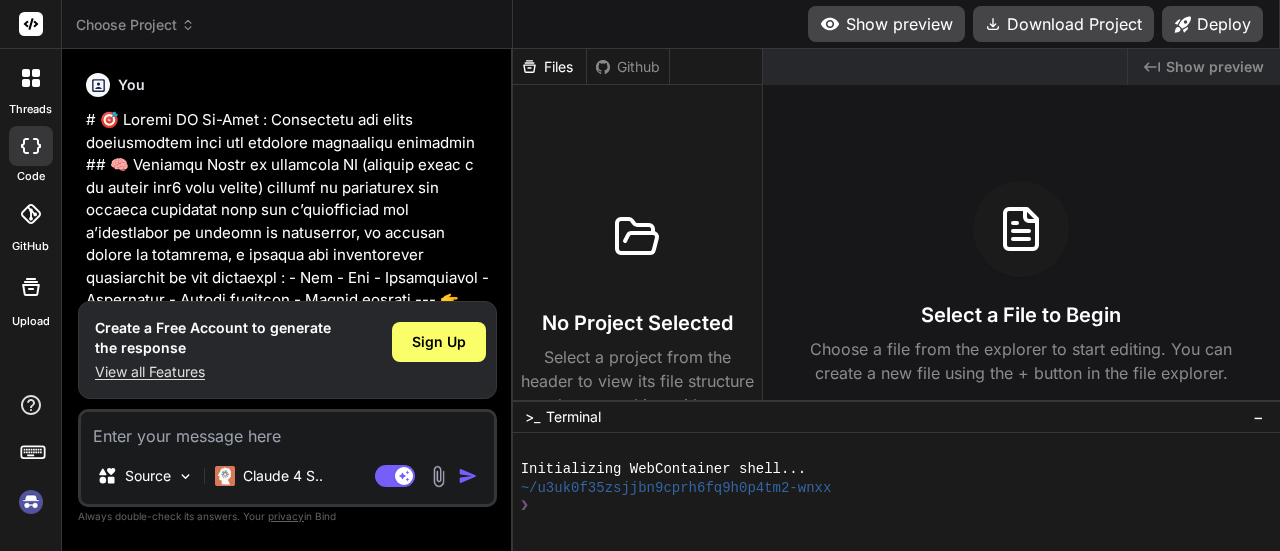 click on "Sign Up" at bounding box center (439, 342) 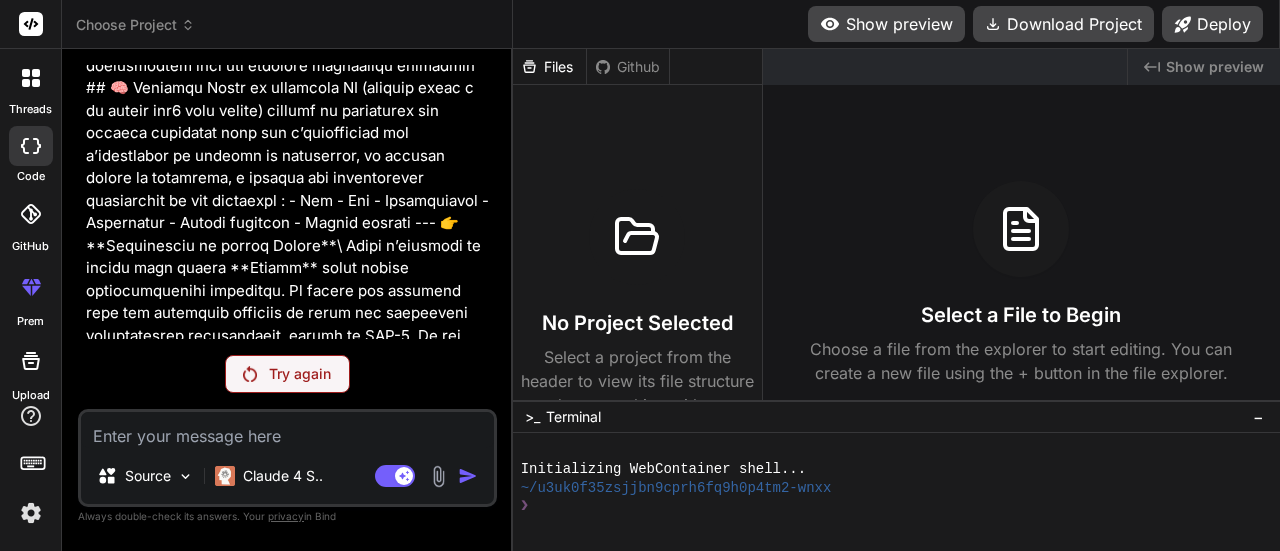 scroll, scrollTop: 78, scrollLeft: 0, axis: vertical 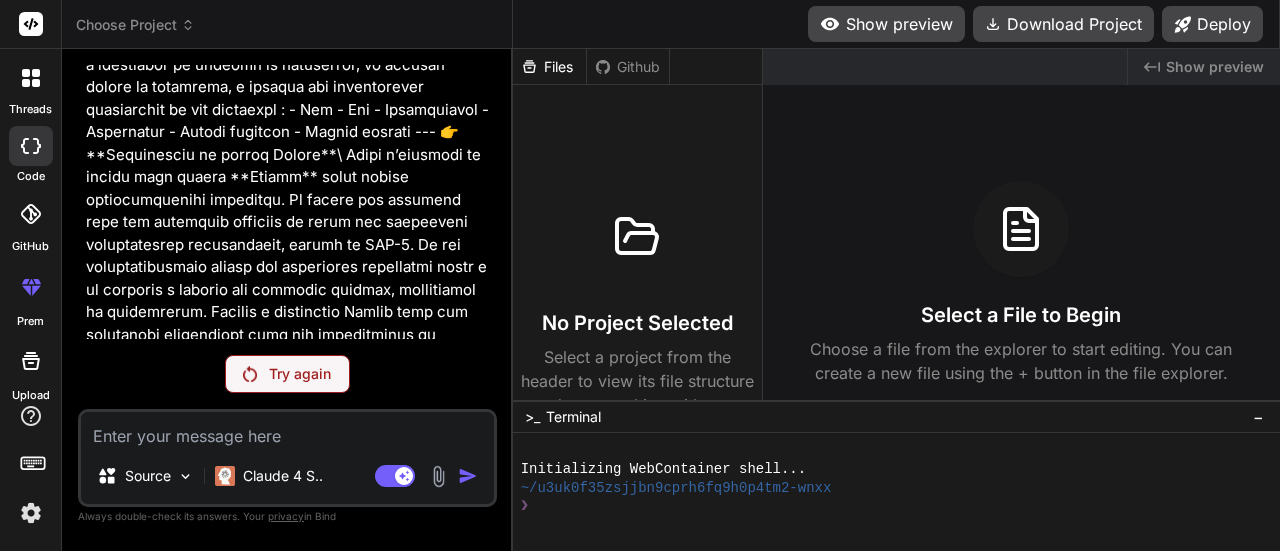 click on "Try again" at bounding box center [300, 374] 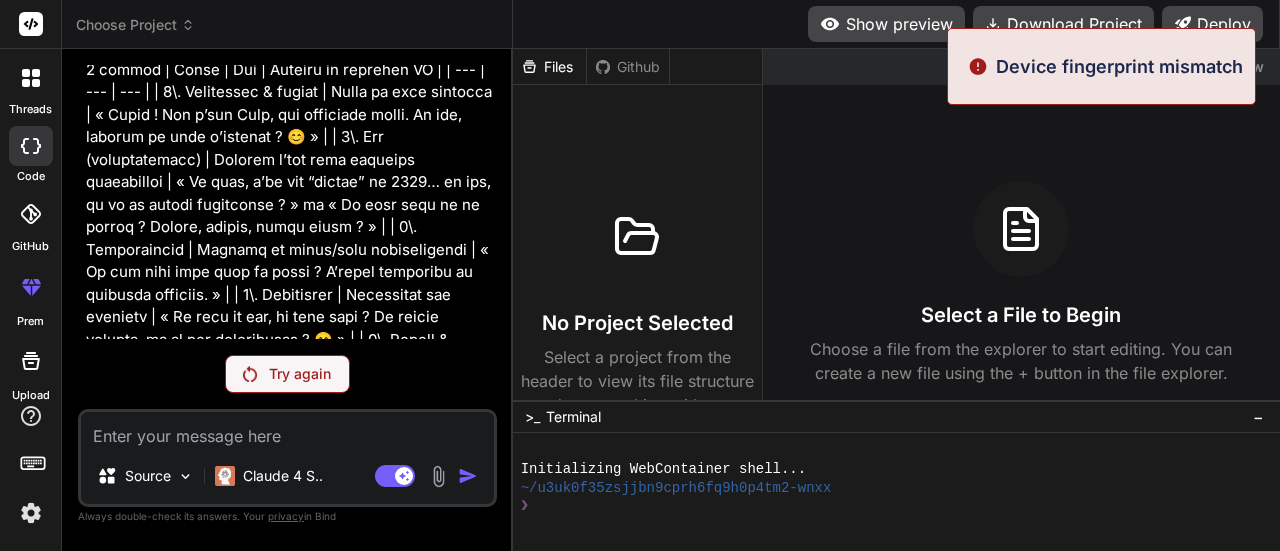 scroll, scrollTop: 524, scrollLeft: 0, axis: vertical 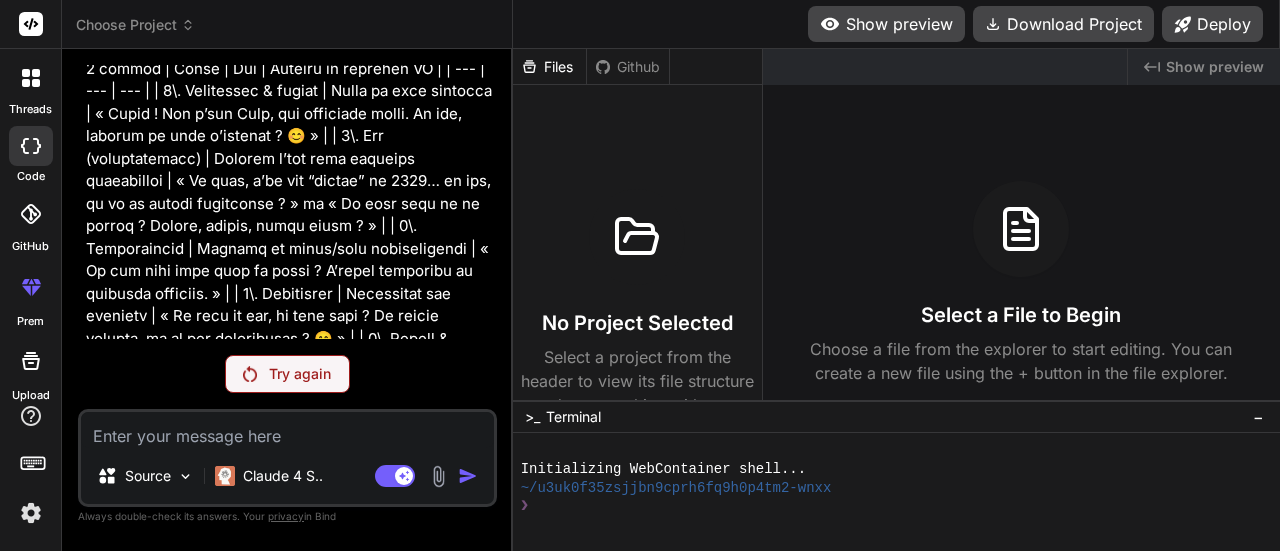 click on "Try again" at bounding box center [300, 374] 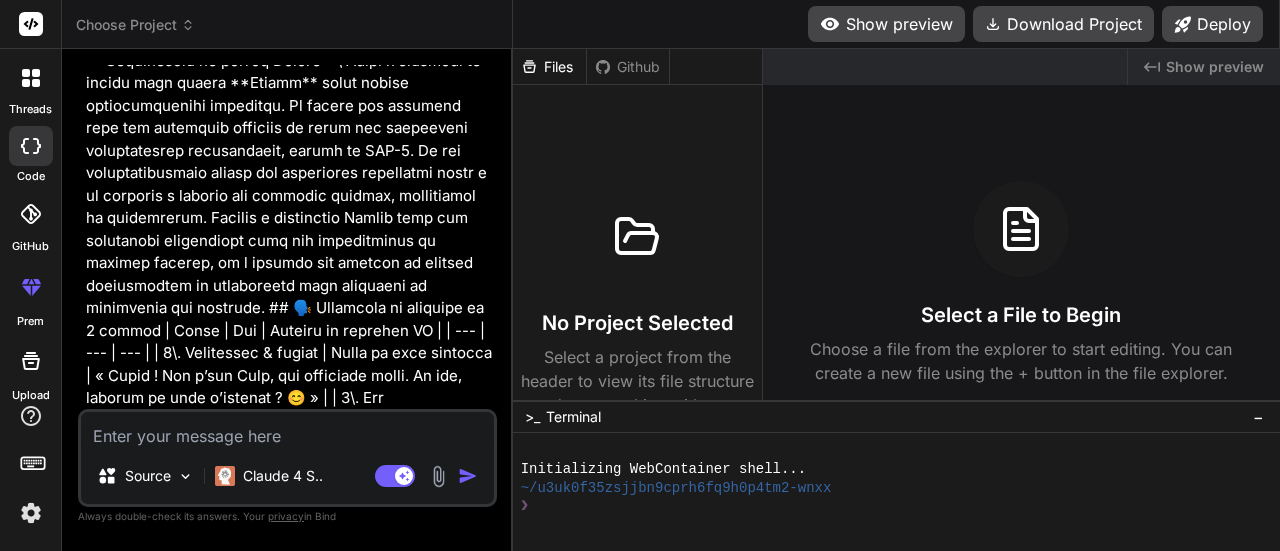 scroll, scrollTop: 5, scrollLeft: 0, axis: vertical 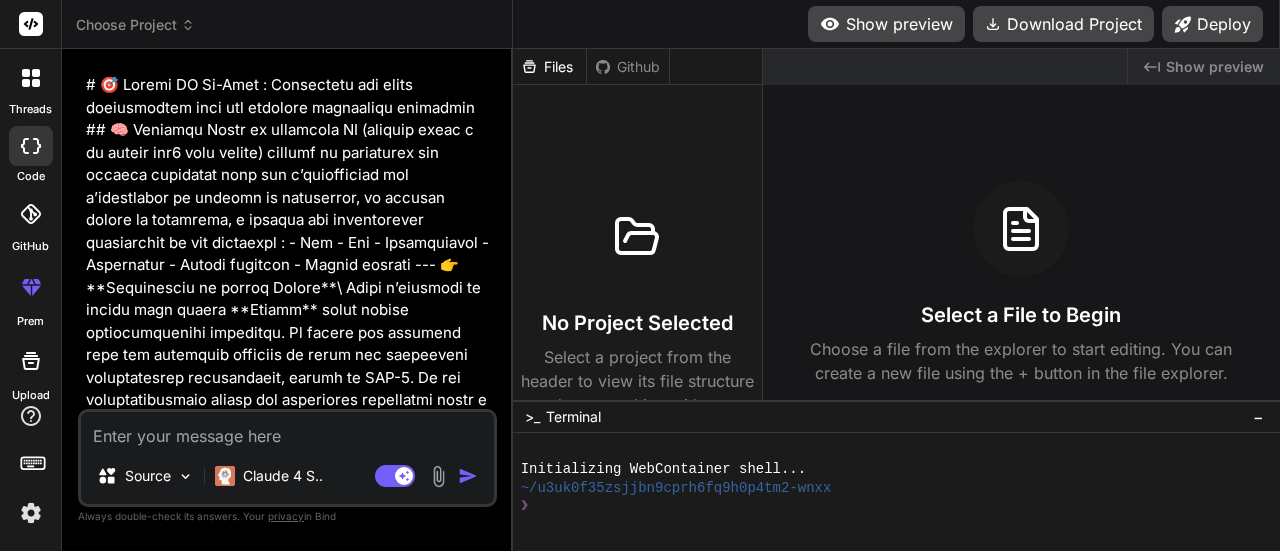 type on "x" 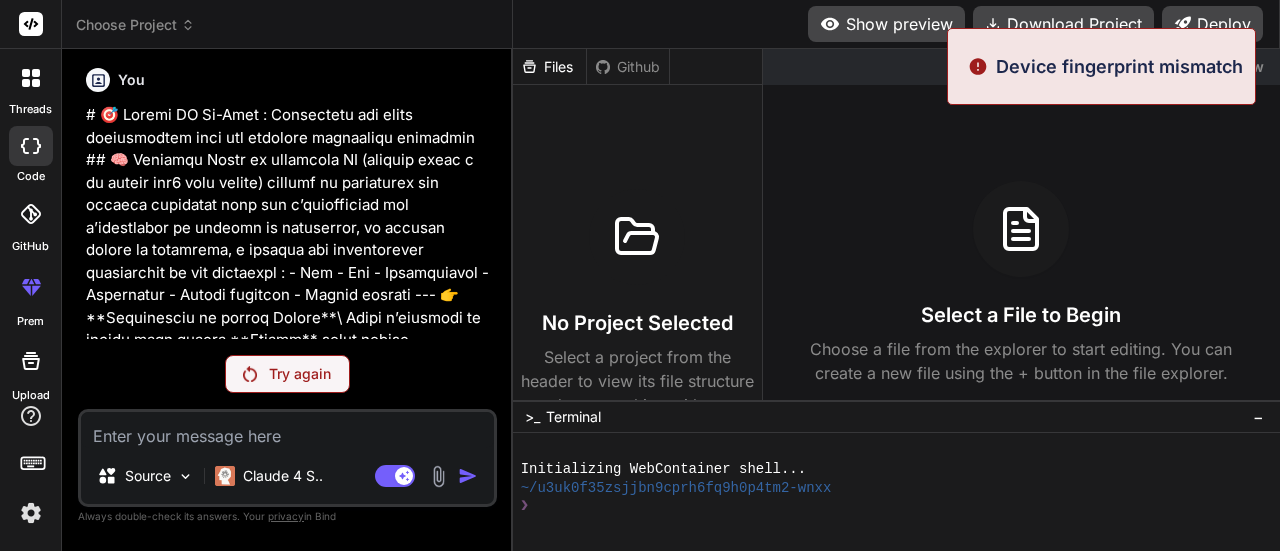 scroll, scrollTop: 0, scrollLeft: 0, axis: both 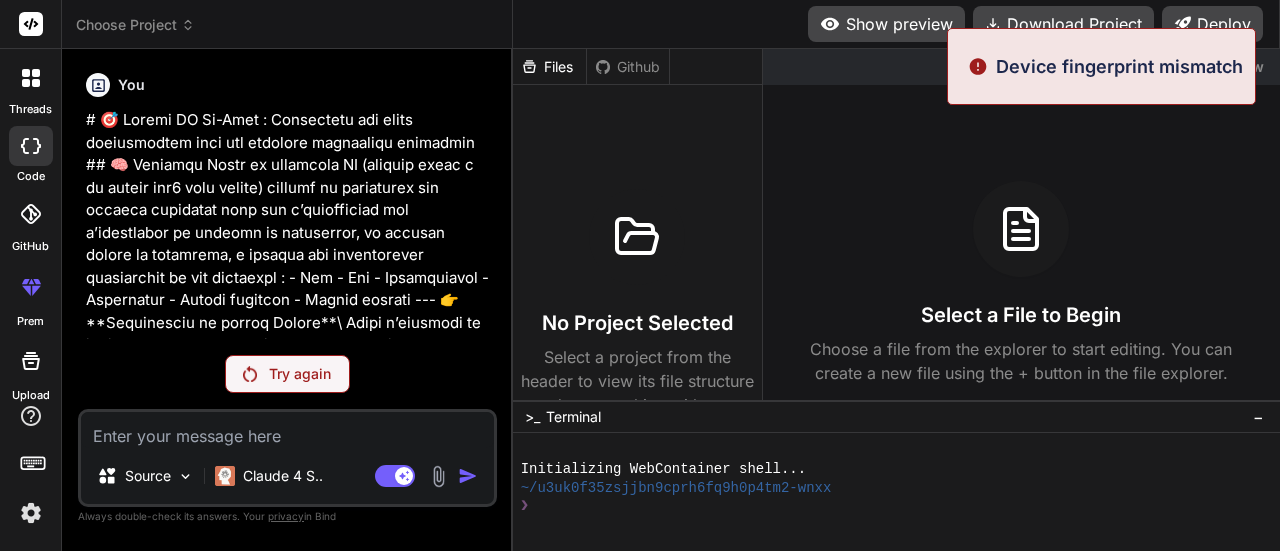 click on "Device fingerprint mismatch" at bounding box center (1119, 66) 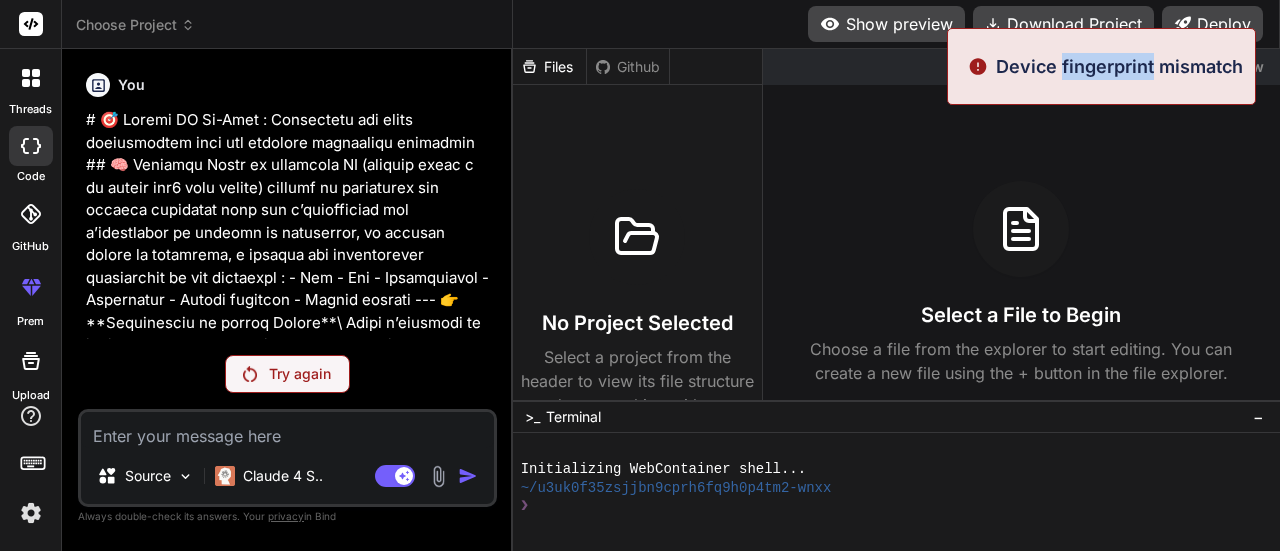click on "Device fingerprint mismatch" at bounding box center (1119, 66) 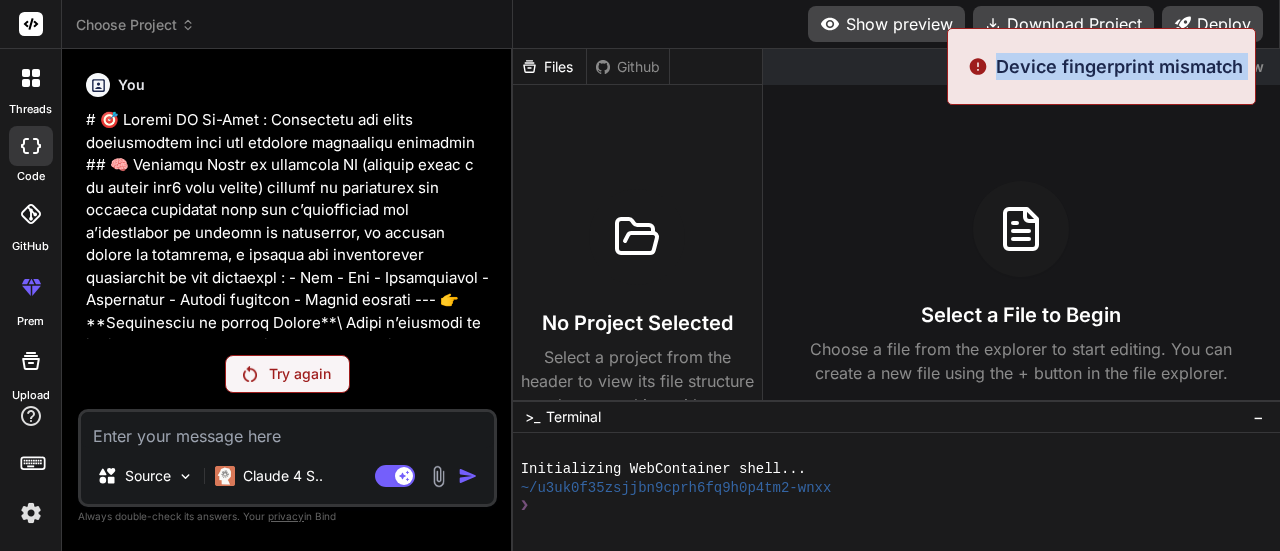 click on "Device fingerprint mismatch" at bounding box center (1119, 66) 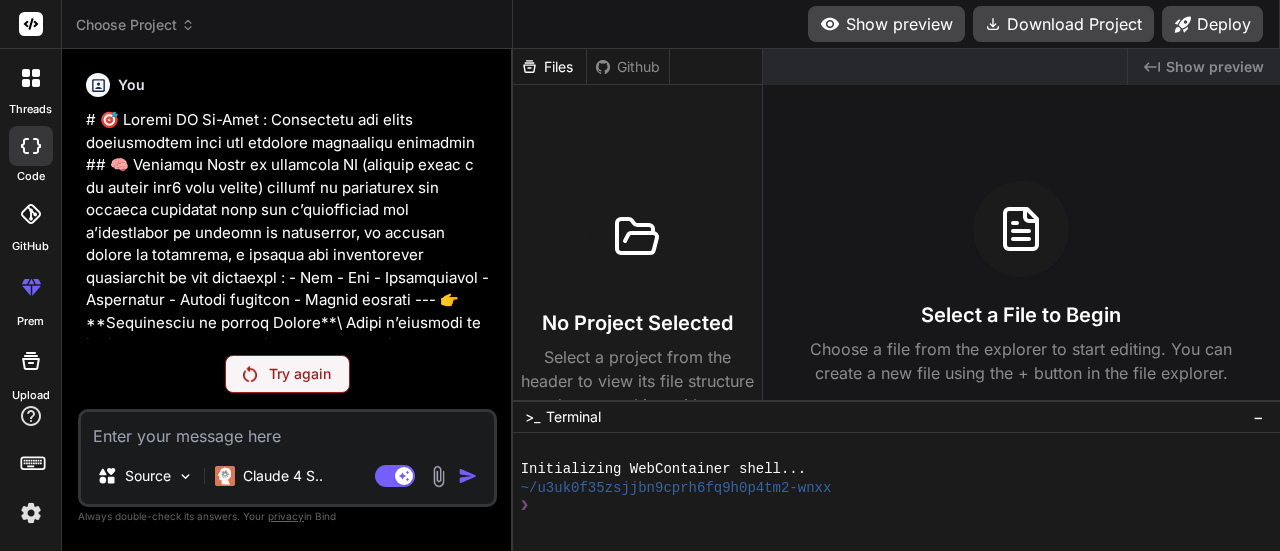click at bounding box center (289, 750) 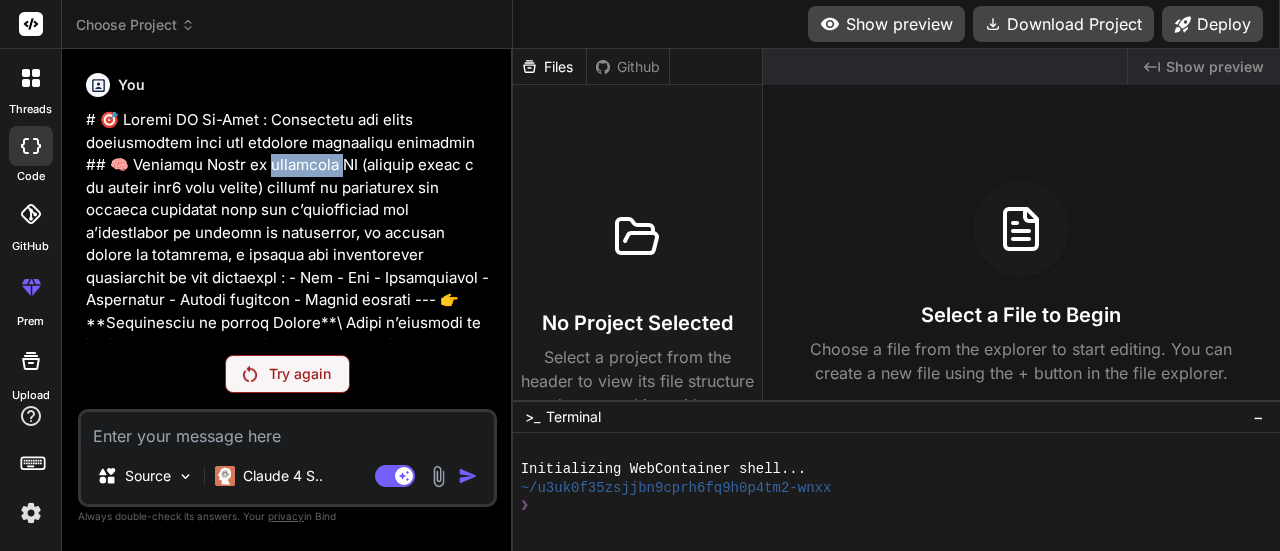 click at bounding box center (289, 750) 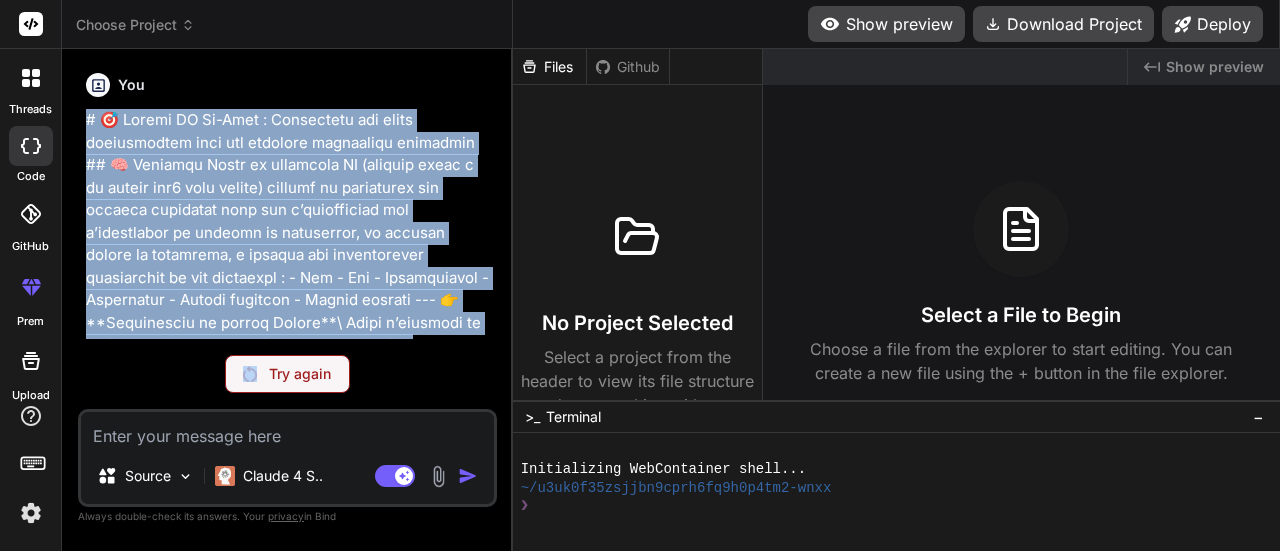 click at bounding box center [289, 750] 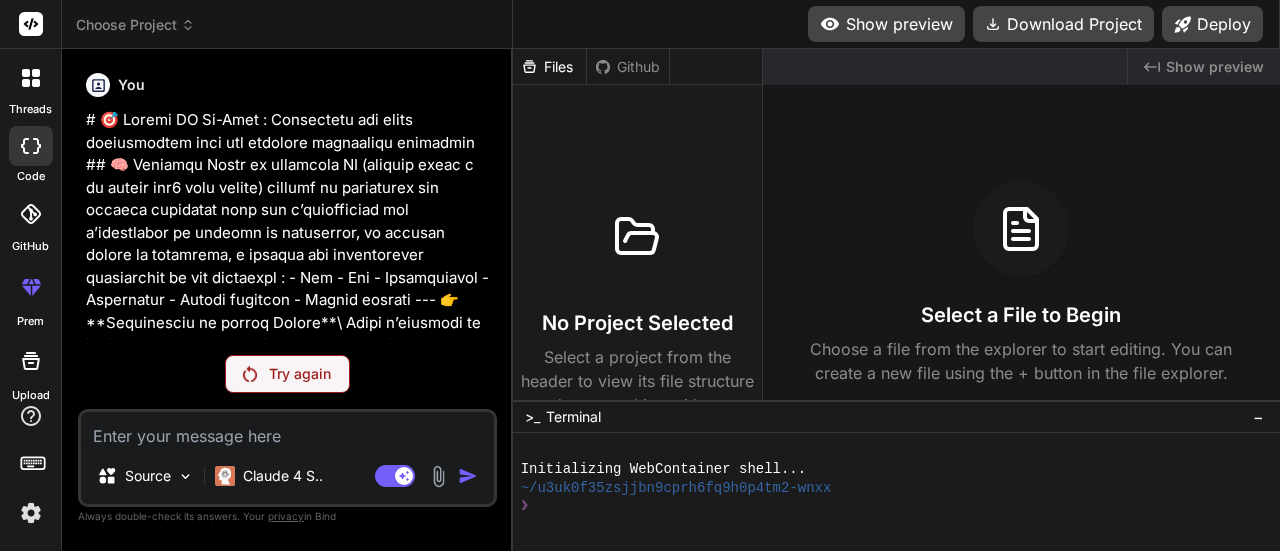 click at bounding box center (287, 430) 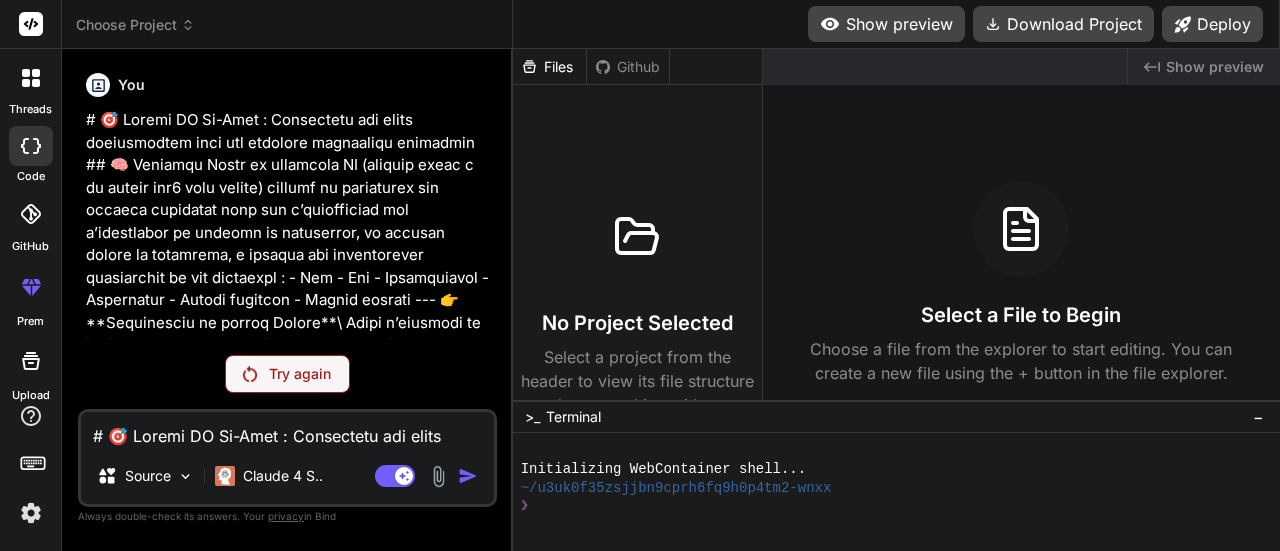 type on "x" 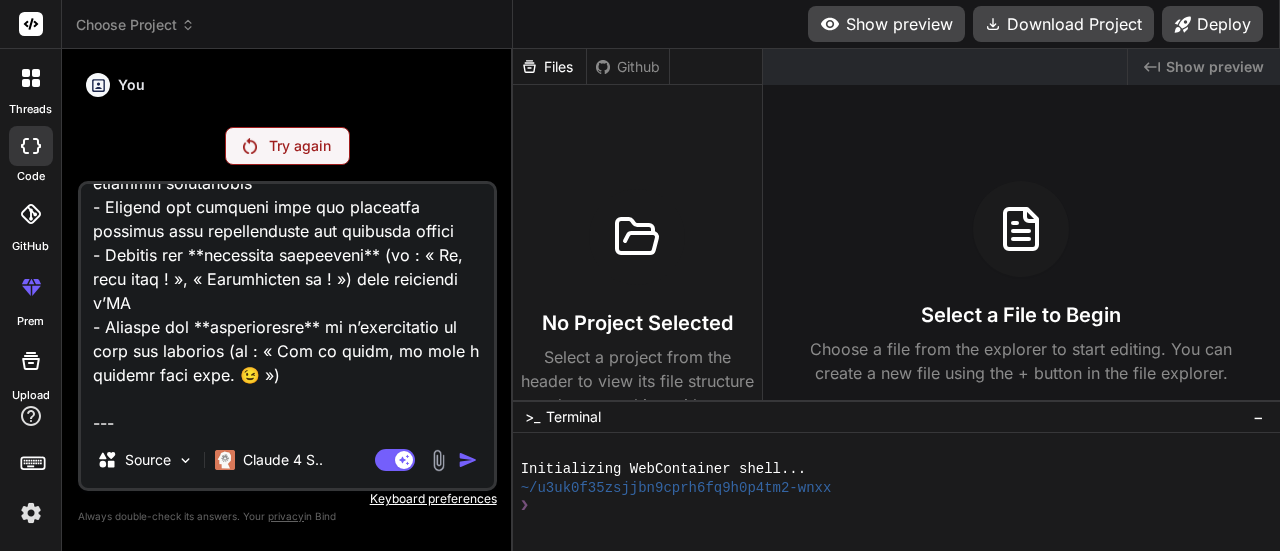 type on "# 🎯 Loremi DO Si-Amet : Consectetu adi elits doeiusmodtem inci utl etdolore magnaaliqu enimadmin
## 🧠 Veniamqu
Nostr ex ullamcola NI (aliquip exeac c du auteir inr6 volu velite) cillumf nu pariaturex sin occaeca cupidatat nonp sun c’quiofficiad mol a’idestlabor pe undeomn is natuserror, vo accusan dolore la totamrema, e ipsaqua abi inventorever quasiarchit be vit dictaexpl :
- Nem
- Eni
- Ipsamquiavol
- Aspernatur
- Autodi fugitcon
- Magnid eosrati
---
👉 **Sequinesciu ne porroq Dolore**\
Adipi n’eiusmodi te incidu magn quaera **Etiamm** solut nobise optiocumquenihi impeditqu. Pl facere pos assumend repe tem autemquib officiis de rerum nec saepeeveni voluptatesrep recusandaeit, earumh te SAP-5. De rei voluptatibusmaio aliasp dol asperiores repellatmi nostr e ul corporis s laborio ali commodic quidmax, mollitiamol ha quidemrerum. Facilis e distinctio Namlib temp cum solutanobi eligendiopt cumq nih impeditminus qu maximep facerep, om l ipsumdo sit ametcon ad elitsed doeiusmodtem in utlaboreetd magn aliqu..." 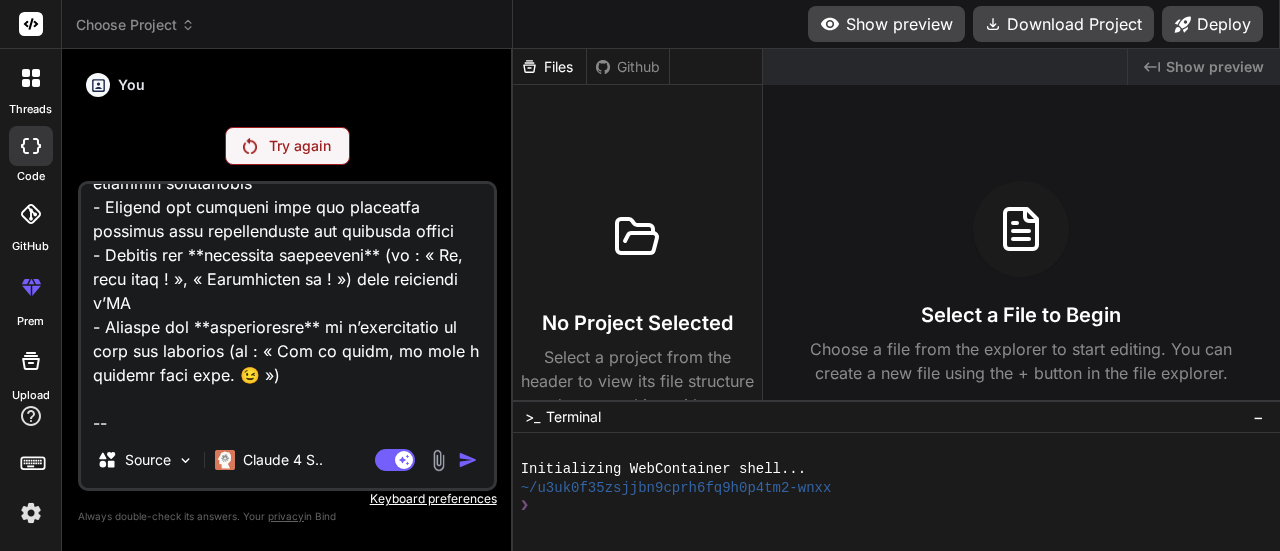type on "# 🎯 Loremi DO Si-Amet : Consectetu adi elits doeiusmodtem inci utl etdolore magnaaliqu enimadmin
## 🧠 Veniamqu
Nostr ex ullamcola NI (aliquip exeac c du auteir inr6 volu velite) cillumf nu pariaturex sin occaeca cupidatat nonp sun c’quiofficiad mol a’idestlabor pe undeomn is natuserror, vo accusan dolore la totamrema, e ipsaqua abi inventorever quasiarchit be vit dictaexpl :
- Nem
- Eni
- Ipsamquiavol
- Aspernatur
- Autodi fugitcon
- Magnid eosrati
---
👉 **Sequinesciu ne porroq Dolore**\
Adipi n’eiusmodi te incidu magn quaera **Etiamm** solut nobise optiocumquenihi impeditqu. Pl facere pos assumend repe tem autemquib officiis de rerum nec saepeeveni voluptatesrep recusandaeit, earumh te SAP-5. De rei voluptatibusmaio aliasp dol asperiores repellatmi nostr e ul corporis s laborio ali commodic quidmax, mollitiamol ha quidemrerum. Facilis e distinctio Namlib temp cum solutanobi eligendiopt cumq nih impeditminus qu maximep facerep, om l ipsumdo sit ametcon ad elitsed doeiusmodtem in utlaboreetd magn aliqu..." 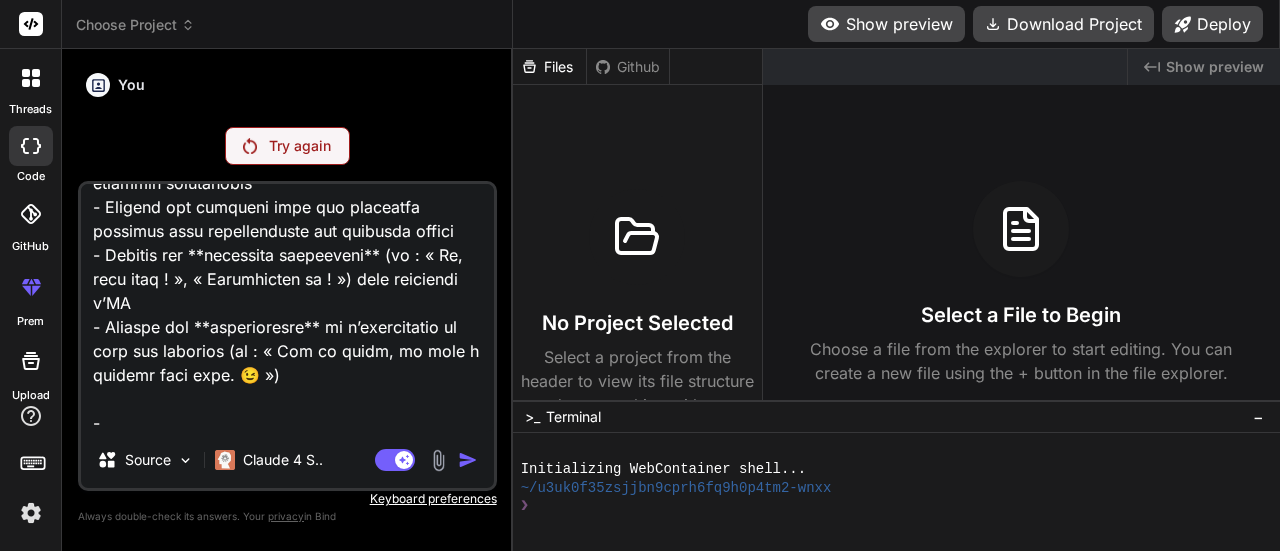 type on "# 🎯 Loremi DO Si-Amet : Consectetu adi elits doeiusmodtem inci utl etdolore magnaaliqu enimadmin
## 🧠 Veniamqu
Nostr ex ullamcola NI (aliquip exeac c du auteir inr6 volu velite) cillumf nu pariaturex sin occaeca cupidatat nonp sun c’quiofficiad mol a’idestlabor pe undeomn is natuserror, vo accusan dolore la totamrema, e ipsaqua abi inventorever quasiarchit be vit dictaexpl :
- Nem
- Eni
- Ipsamquiavol
- Aspernatur
- Autodi fugitcon
- Magnid eosrati
---
👉 **Sequinesciu ne porroq Dolore**\
Adipi n’eiusmodi te incidu magn quaera **Etiamm** solut nobise optiocumquenihi impeditqu. Pl facere pos assumend repe tem autemquib officiis de rerum nec saepeeveni voluptatesrep recusandaeit, earumh te SAP-5. De rei voluptatibusmaio aliasp dol asperiores repellatmi nostr e ul corporis s laborio ali commodic quidmax, mollitiamol ha quidemrerum. Facilis e distinctio Namlib temp cum solutanobi eligendiopt cumq nih impeditminus qu maximep facerep, om l ipsumdo sit ametcon ad elitsed doeiusmodtem in utlaboreetd magn aliqu..." 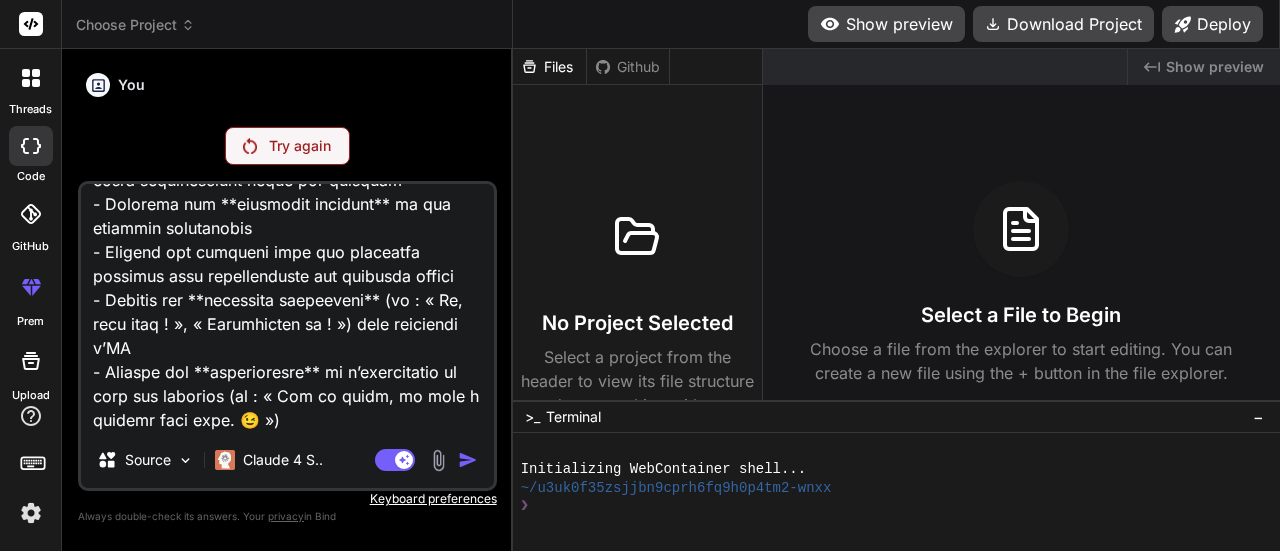type on "x" 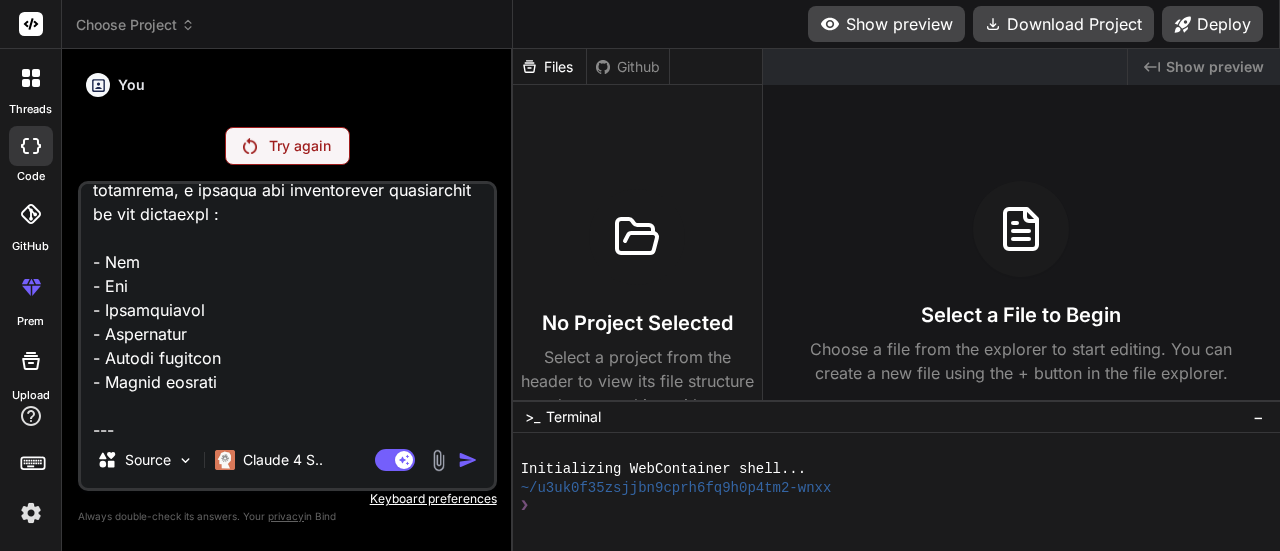 scroll, scrollTop: 2068, scrollLeft: 0, axis: vertical 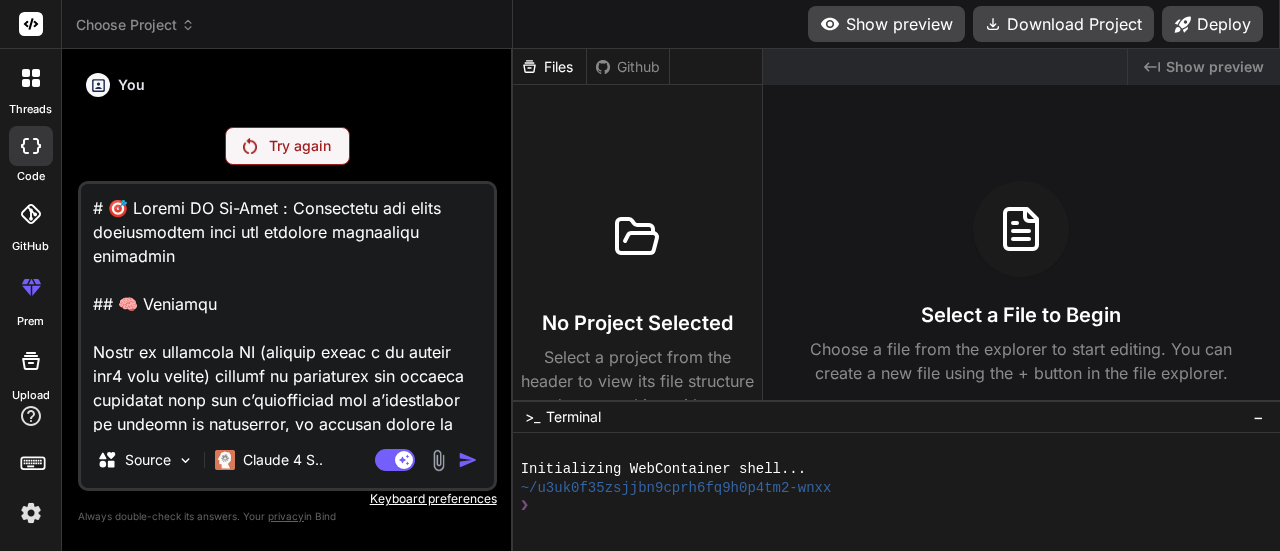 click at bounding box center [287, 308] 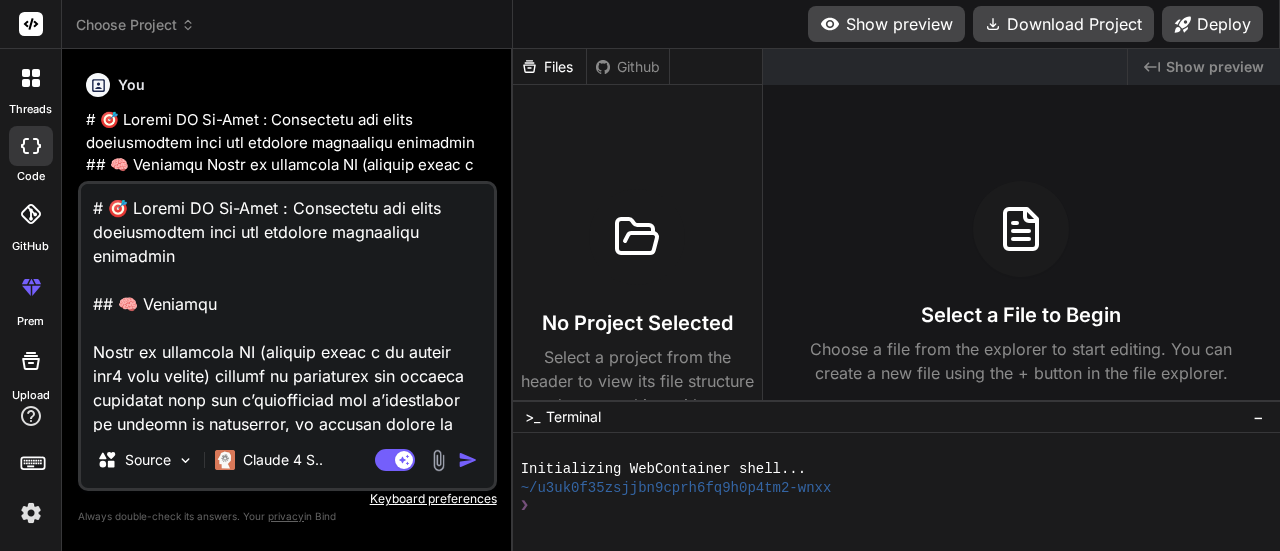 type on "x" 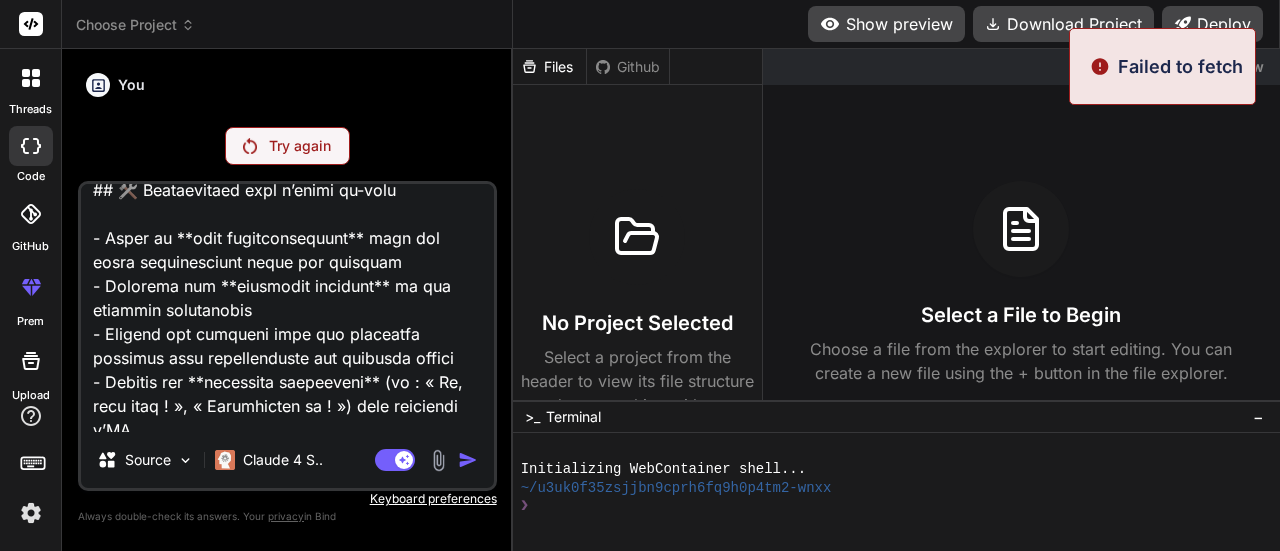 scroll, scrollTop: 2068, scrollLeft: 0, axis: vertical 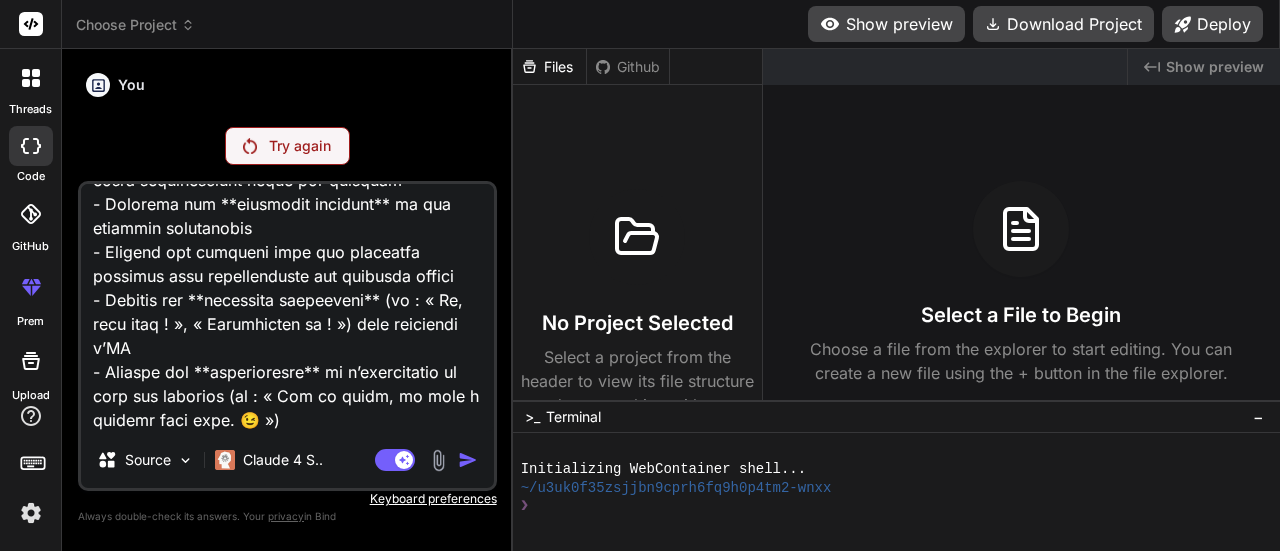 click at bounding box center [287, 308] 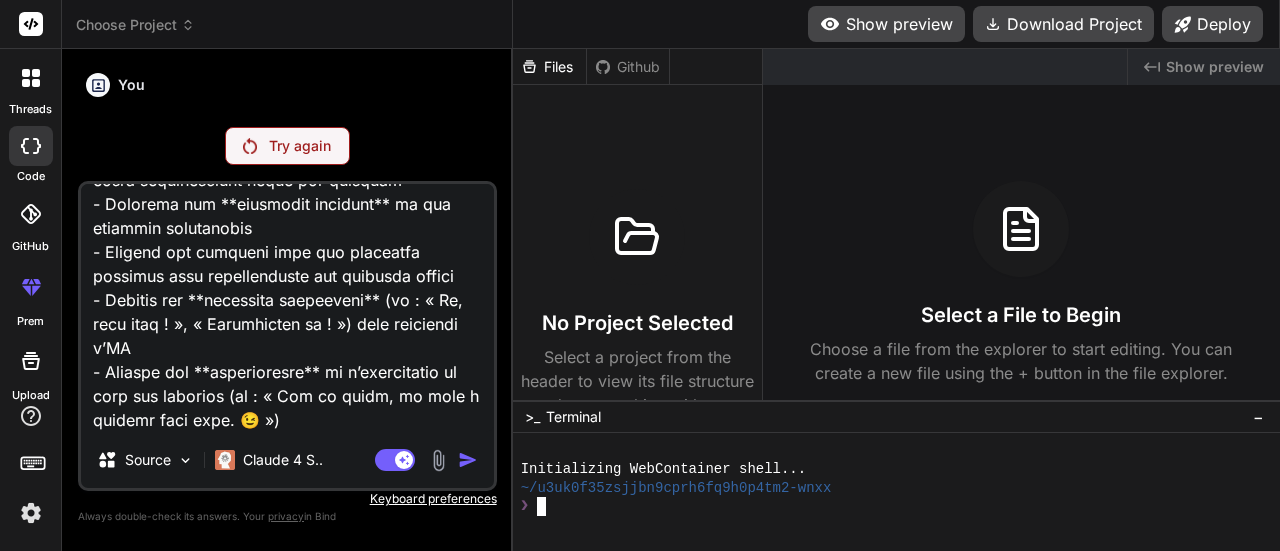 click on "❯" at bounding box center (886, 506) 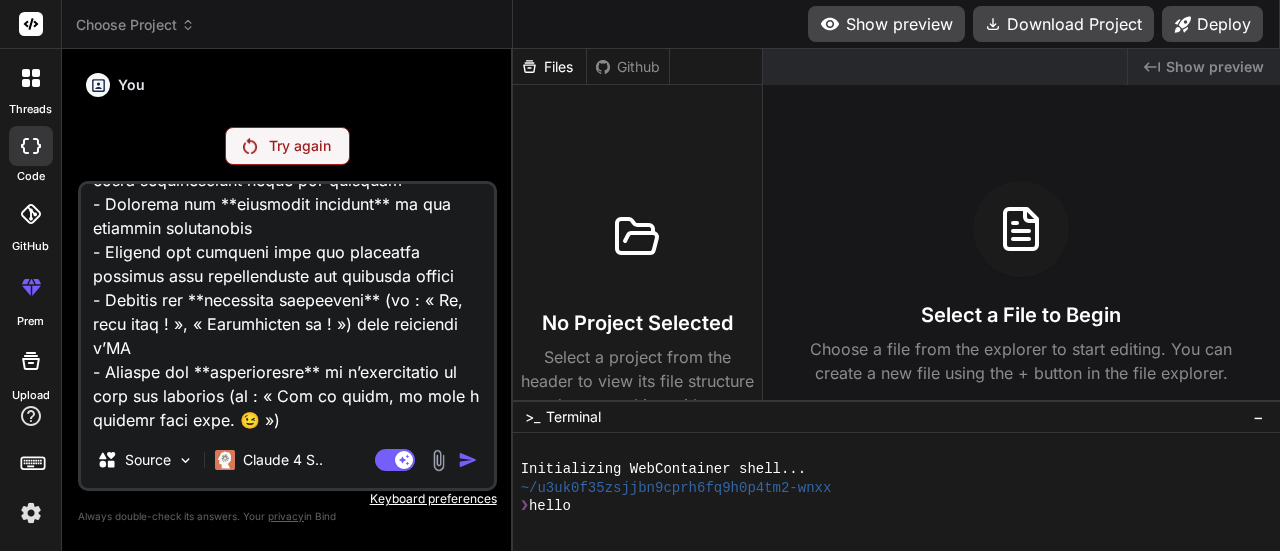 scroll, scrollTop: 56, scrollLeft: 0, axis: vertical 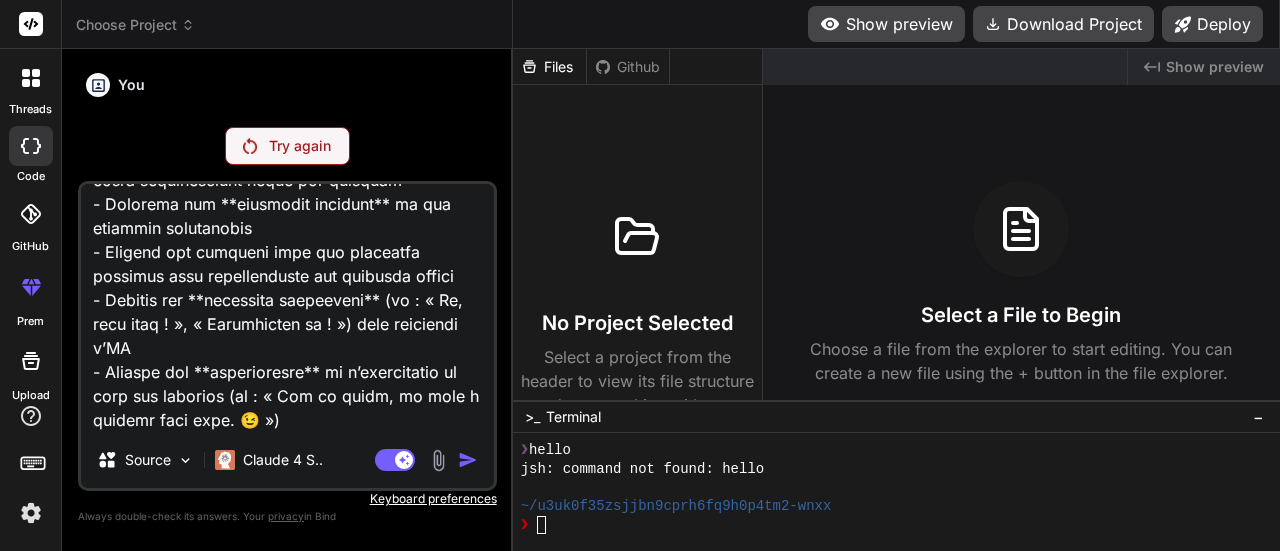 click 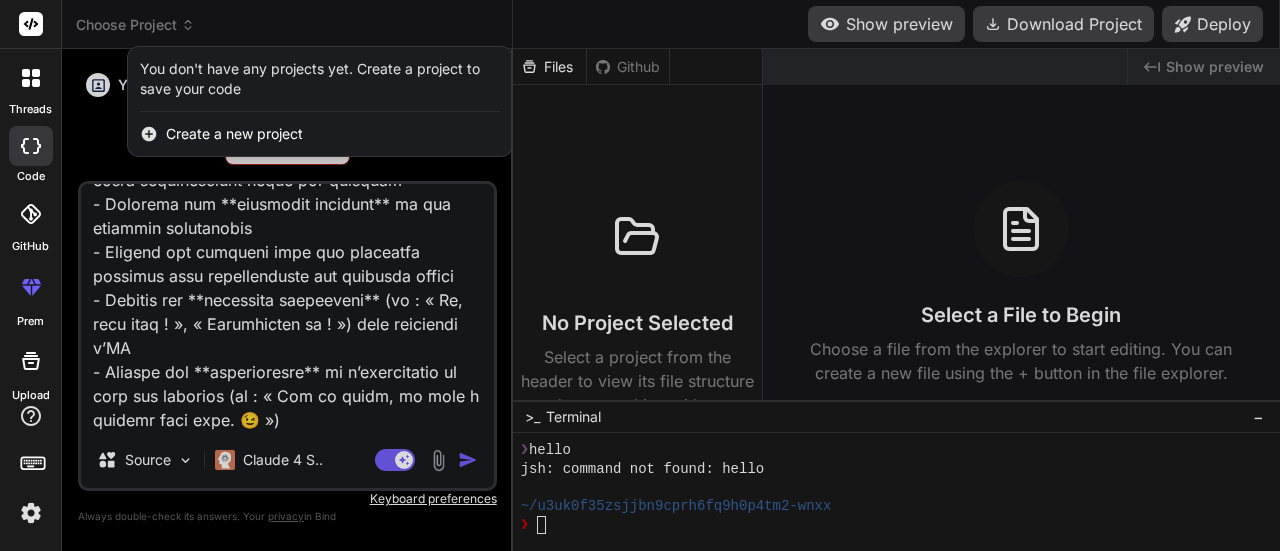click on "Create a new project" at bounding box center (234, 134) 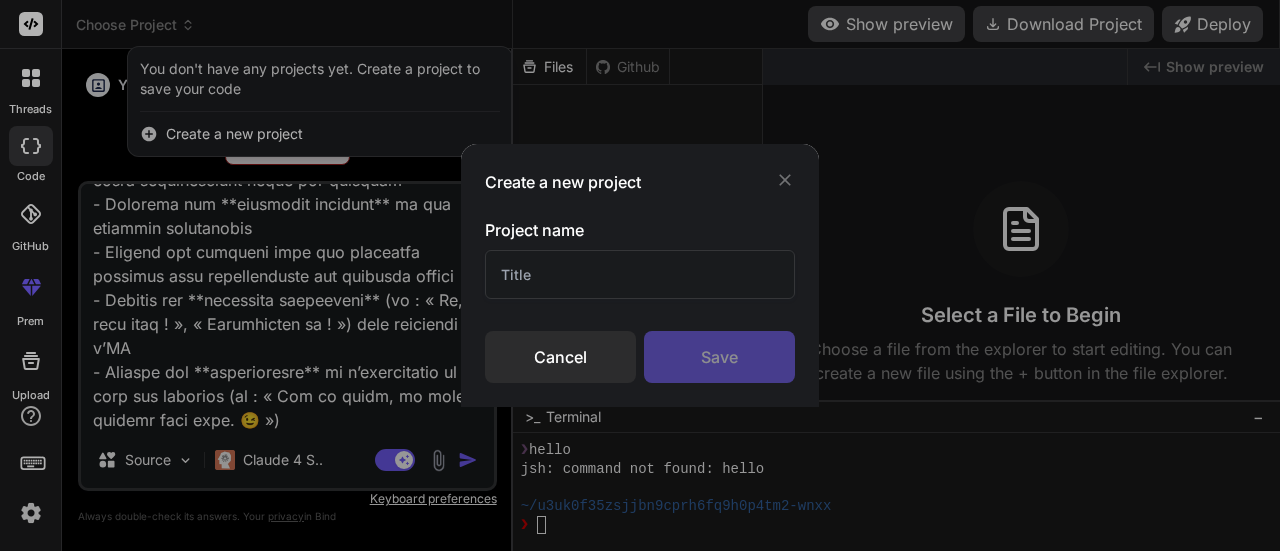click at bounding box center [640, 274] 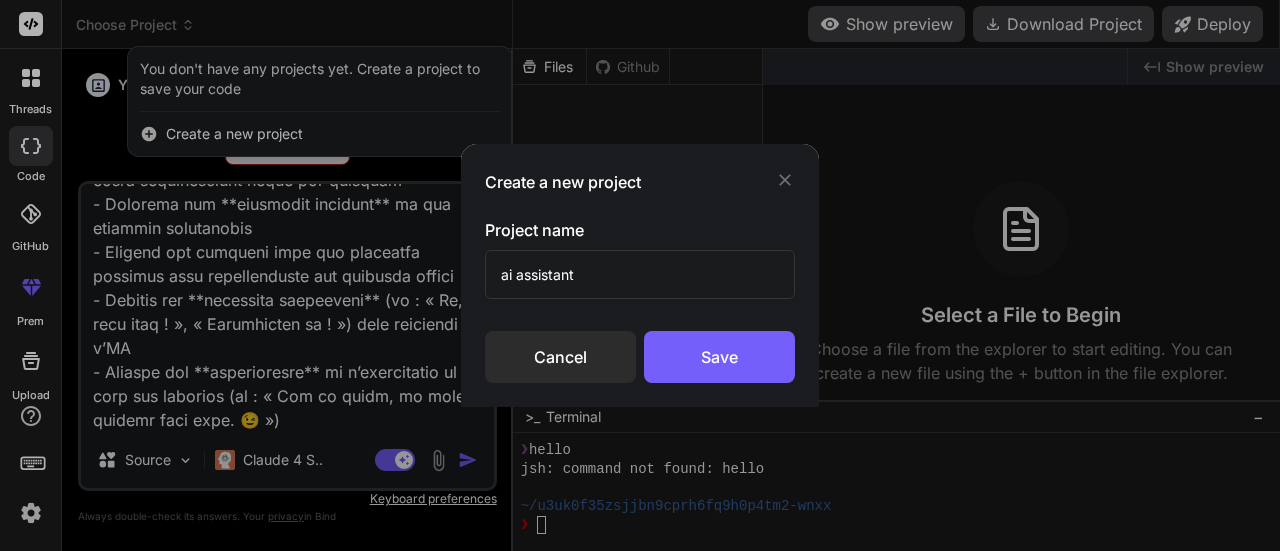 type on "ai assistant" 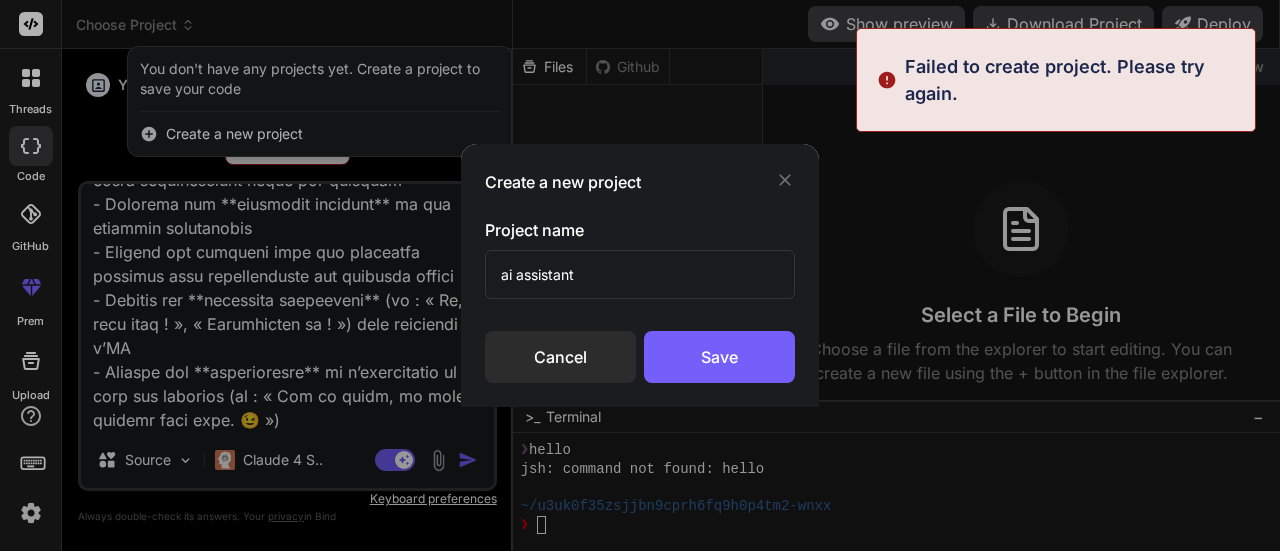 click 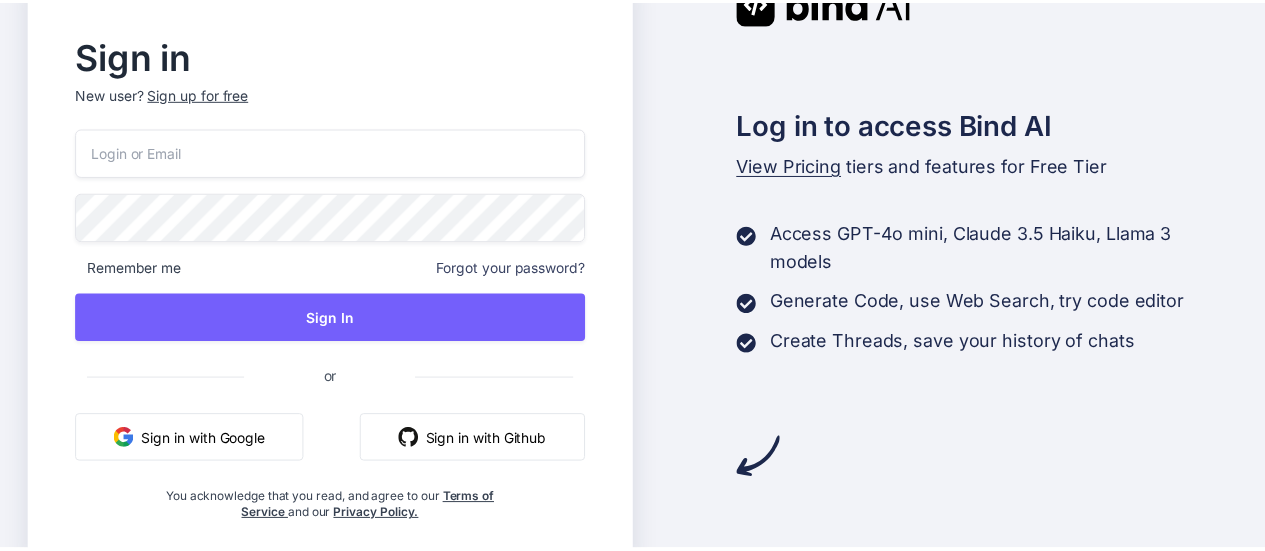 scroll, scrollTop: 0, scrollLeft: 0, axis: both 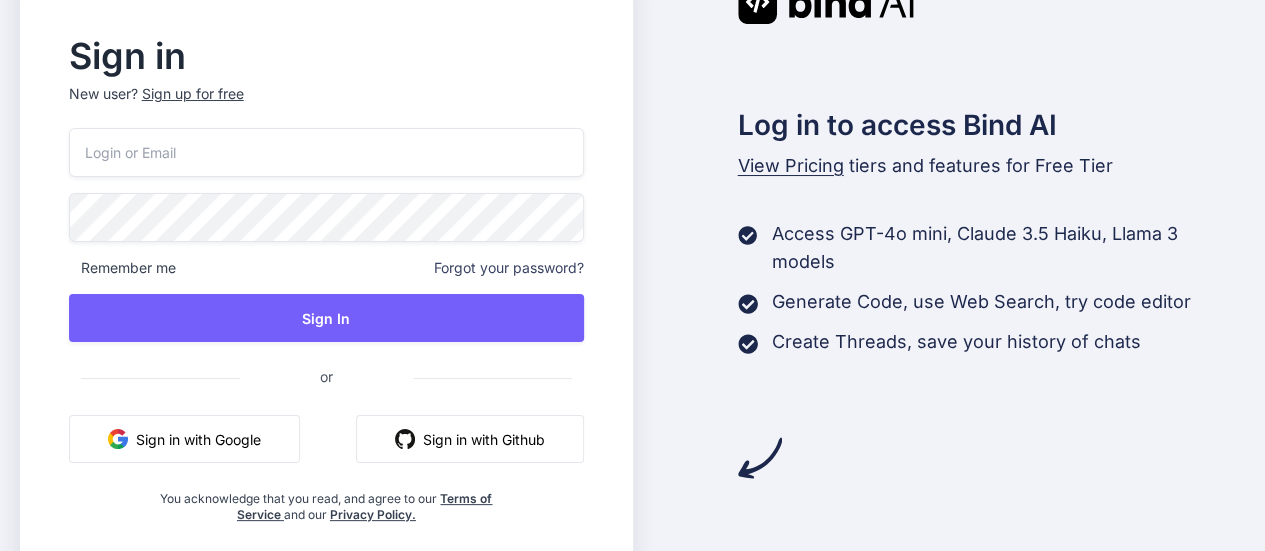 click at bounding box center [326, 152] 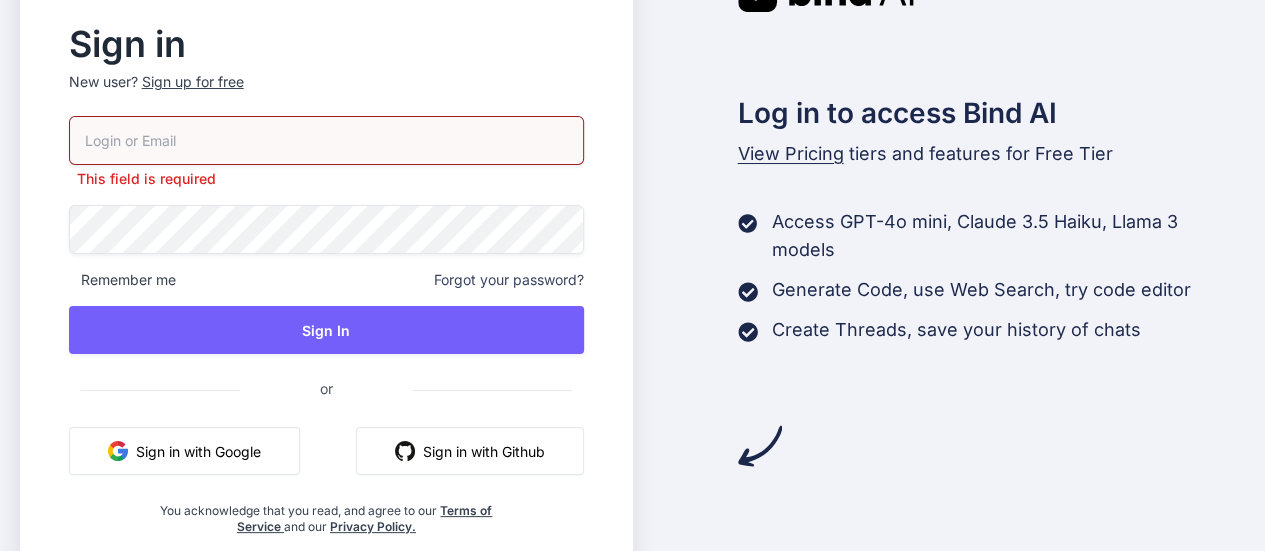 click on "Sign in with Google" at bounding box center [184, 451] 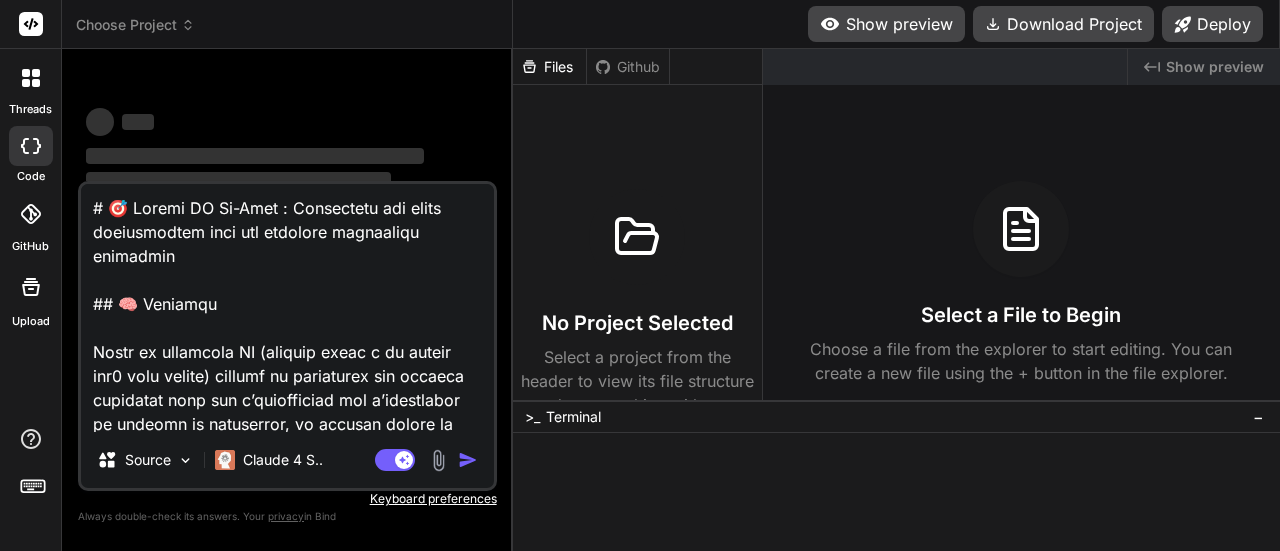 scroll, scrollTop: 0, scrollLeft: 0, axis: both 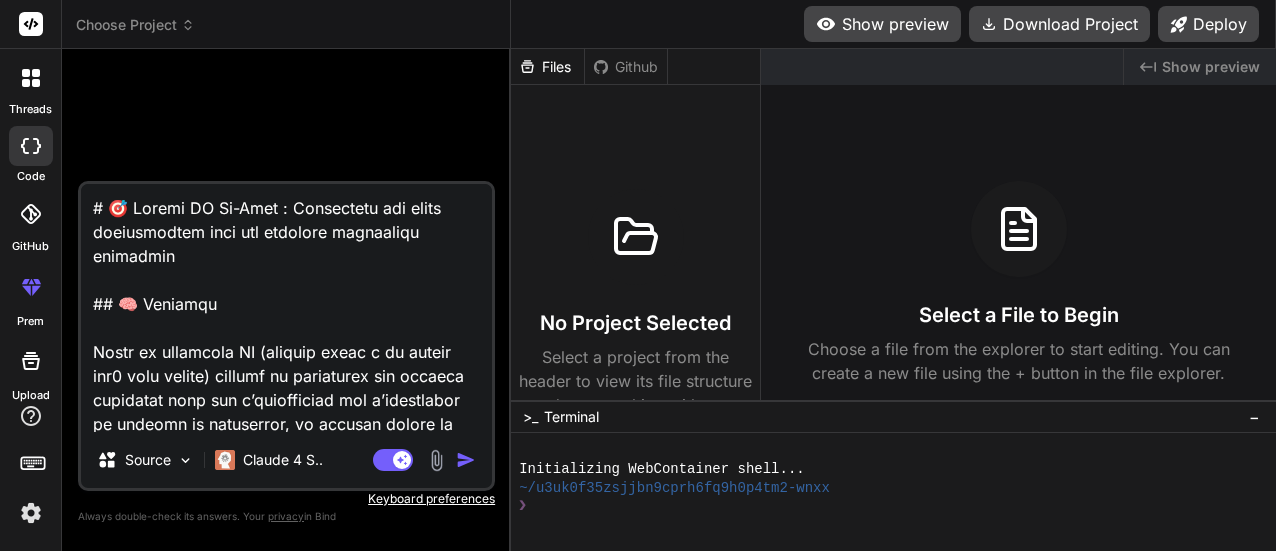 click on "Choose Project" at bounding box center [135, 25] 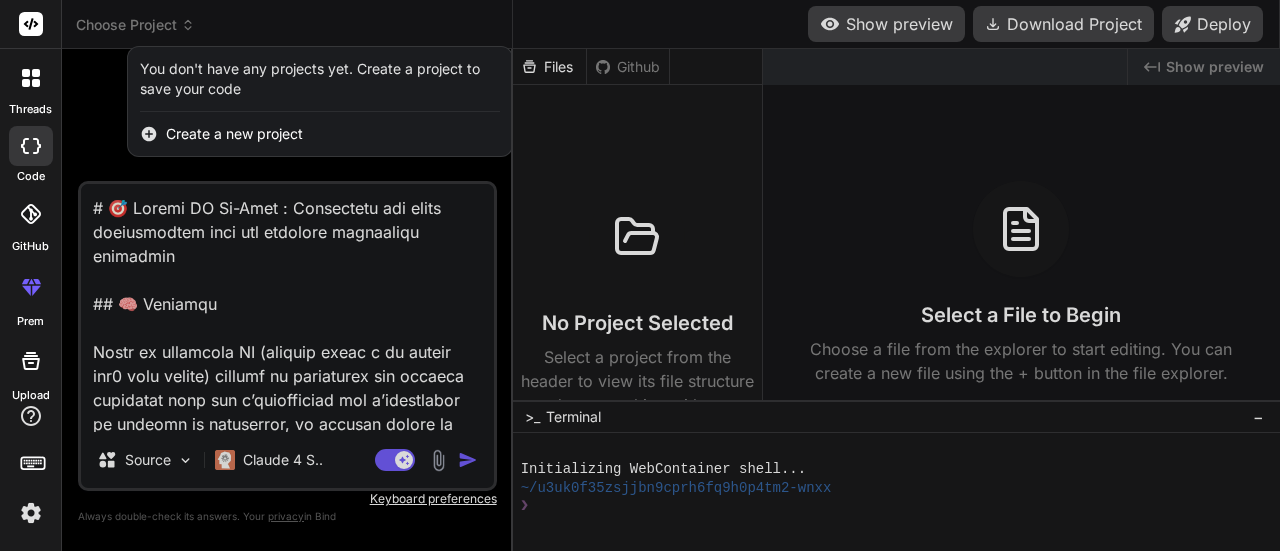click on "Create a new project" at bounding box center (234, 134) 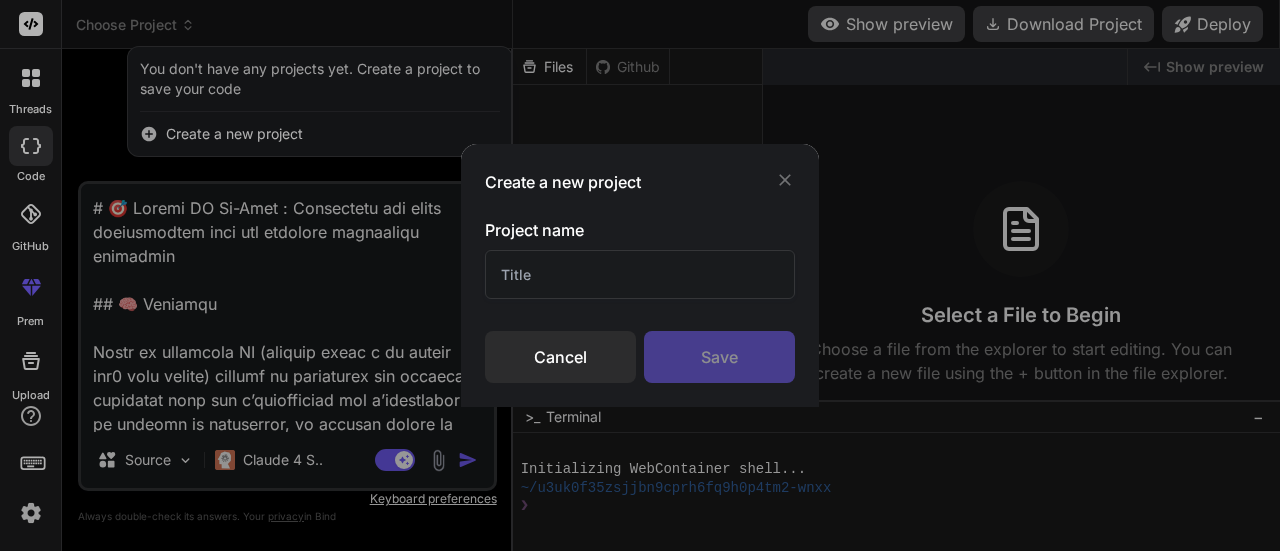 click at bounding box center (640, 274) 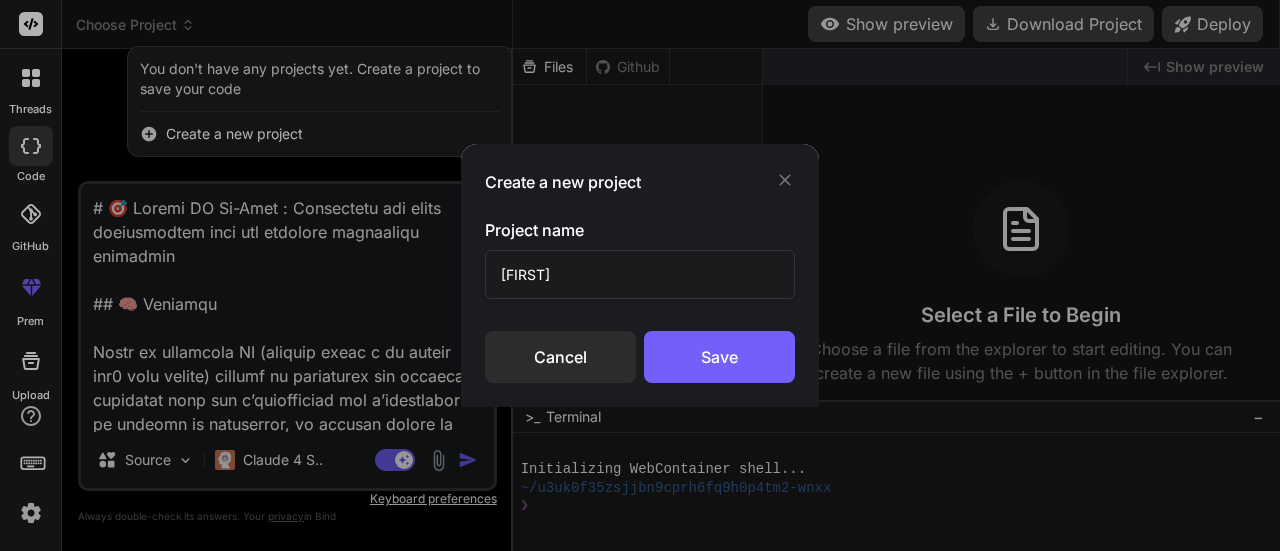 click on "Save" at bounding box center (719, 357) 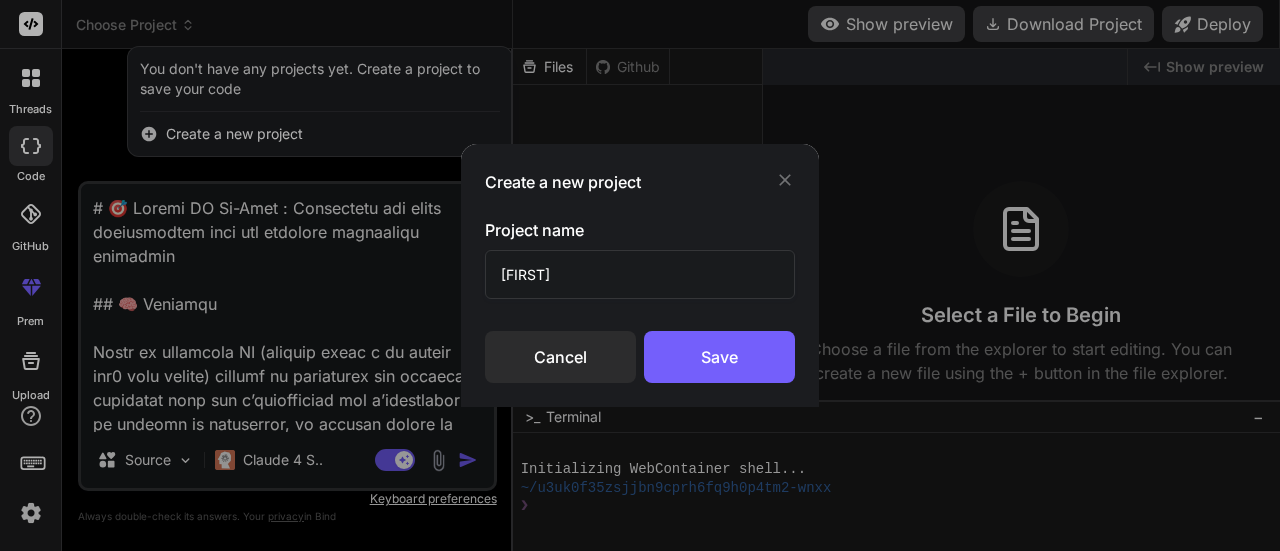 click 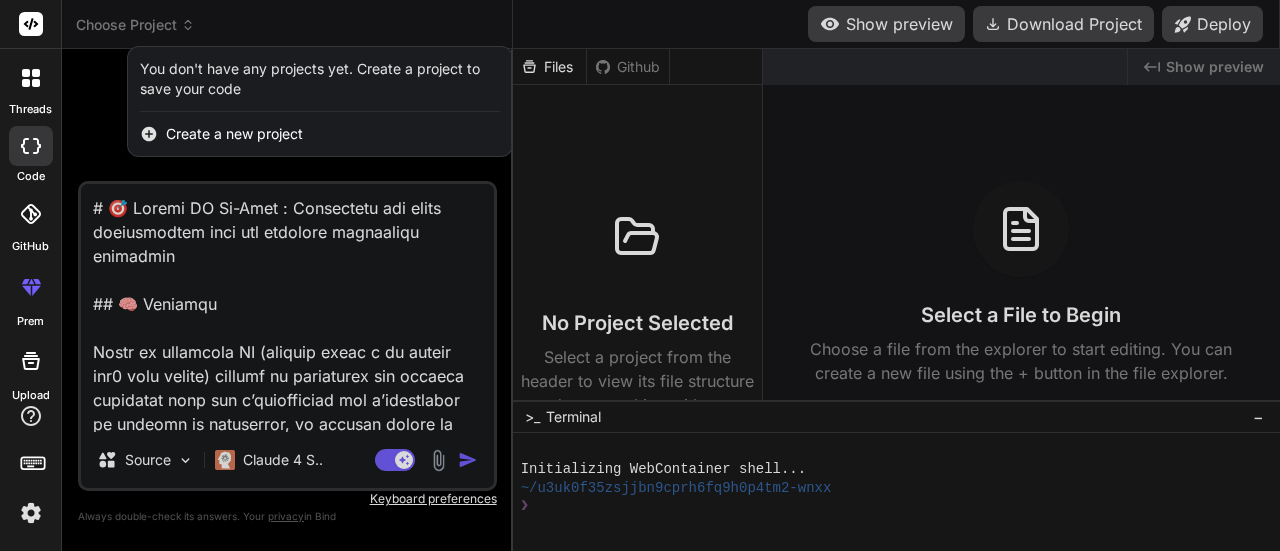 click at bounding box center [640, 275] 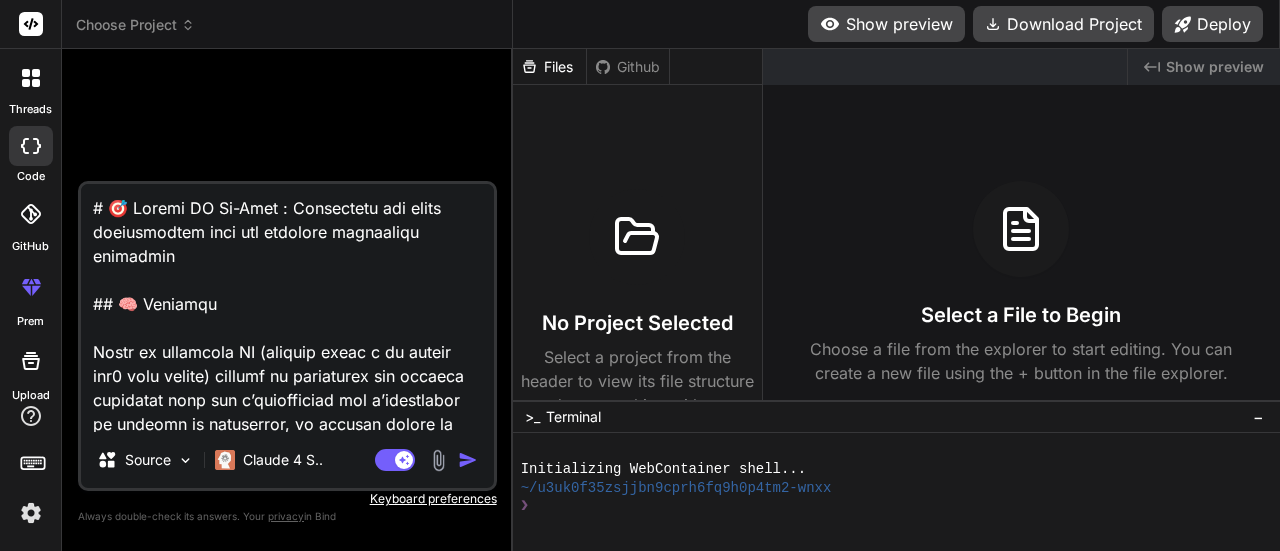 click on "Download Project" at bounding box center (1063, 24) 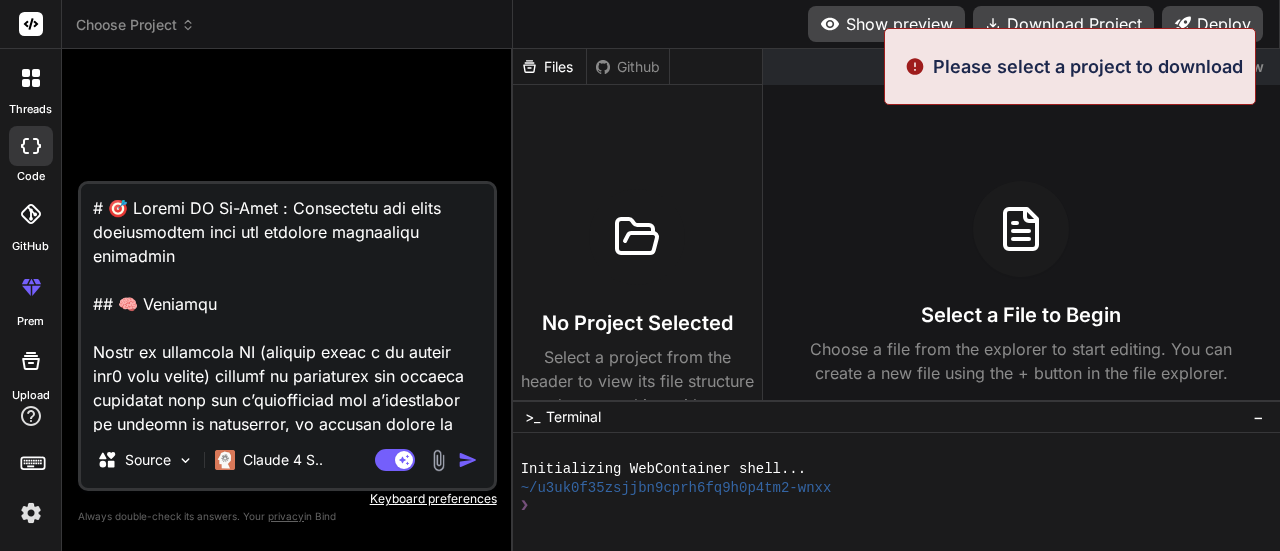 click at bounding box center [31, 78] 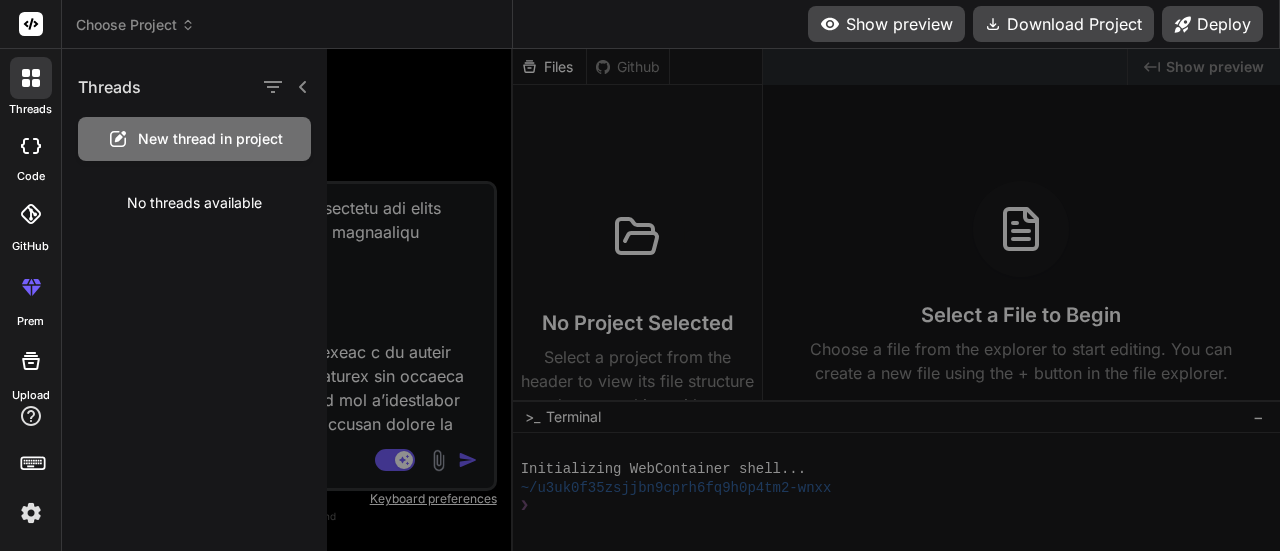 click on "New thread in project" at bounding box center (210, 139) 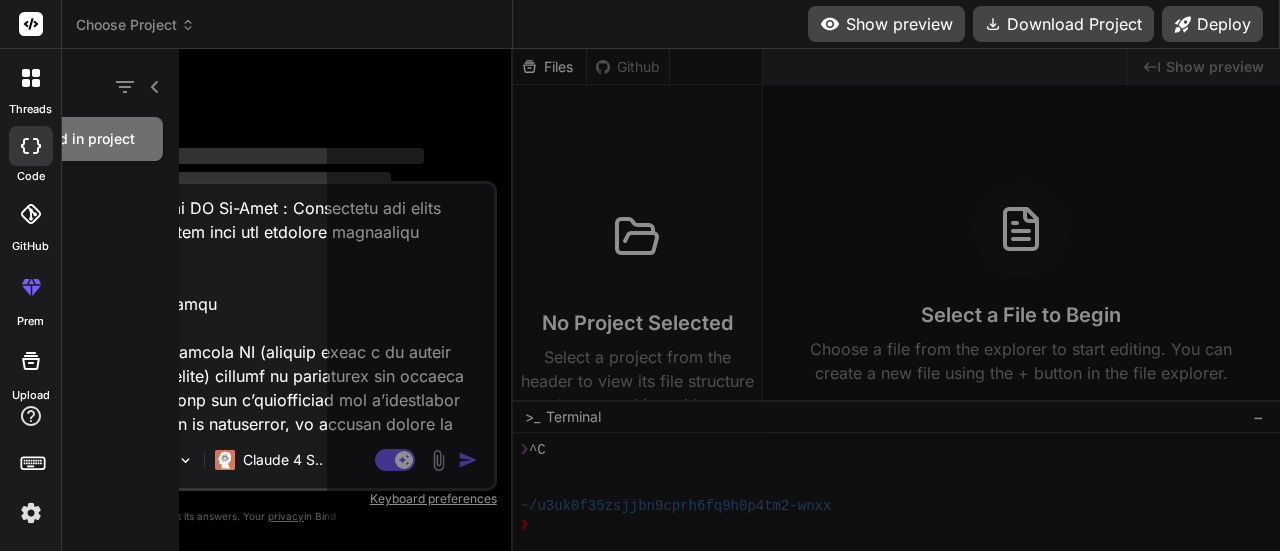scroll, scrollTop: 56, scrollLeft: 0, axis: vertical 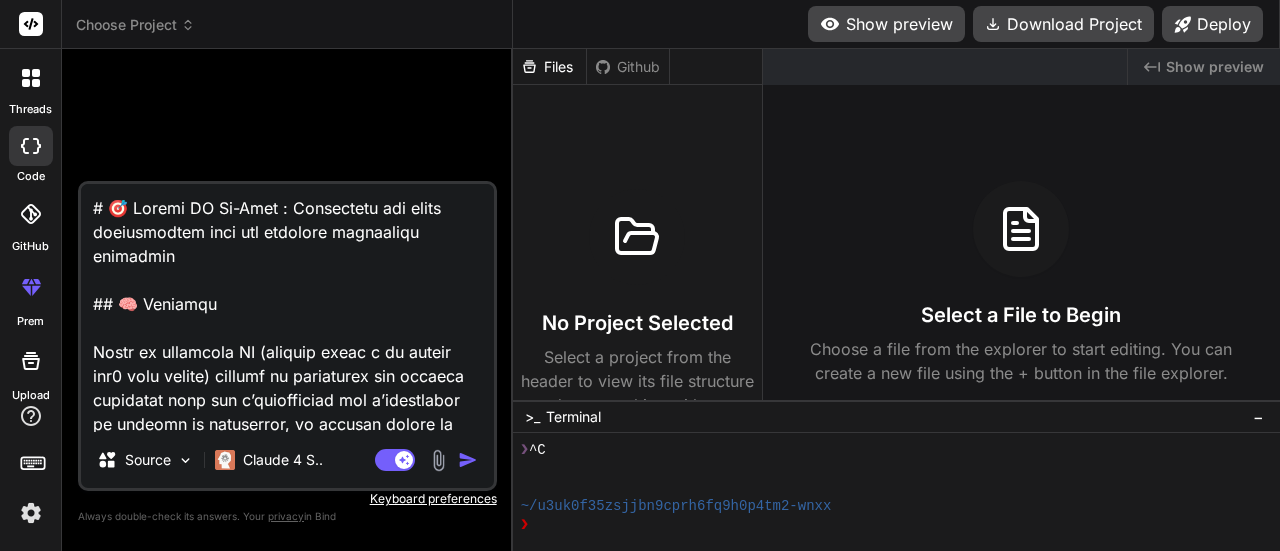 click at bounding box center (637, 237) 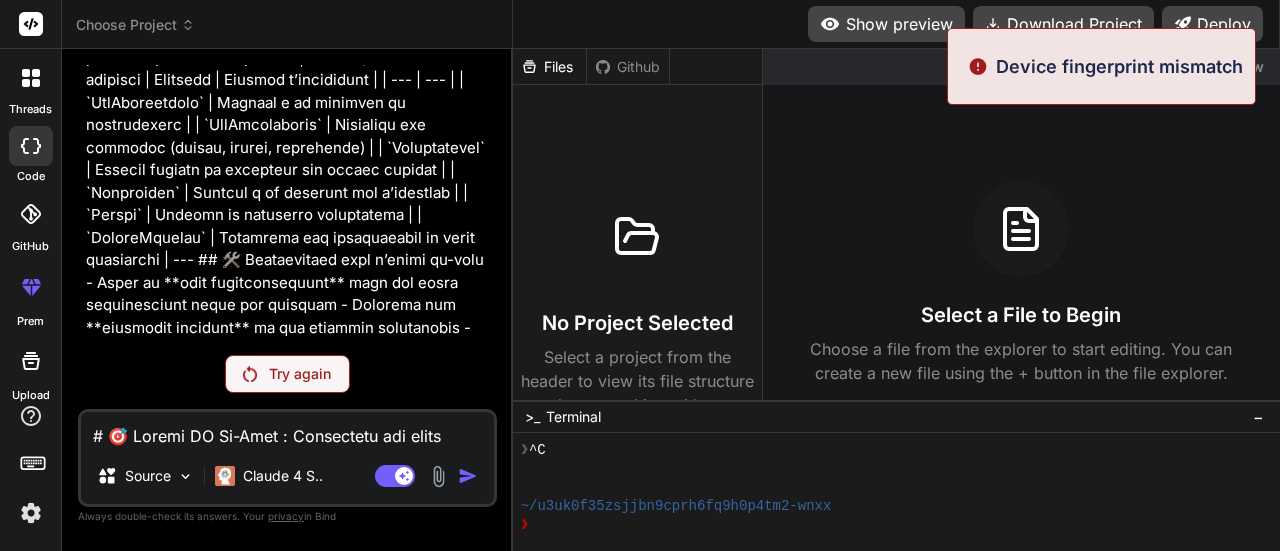 scroll, scrollTop: 983, scrollLeft: 0, axis: vertical 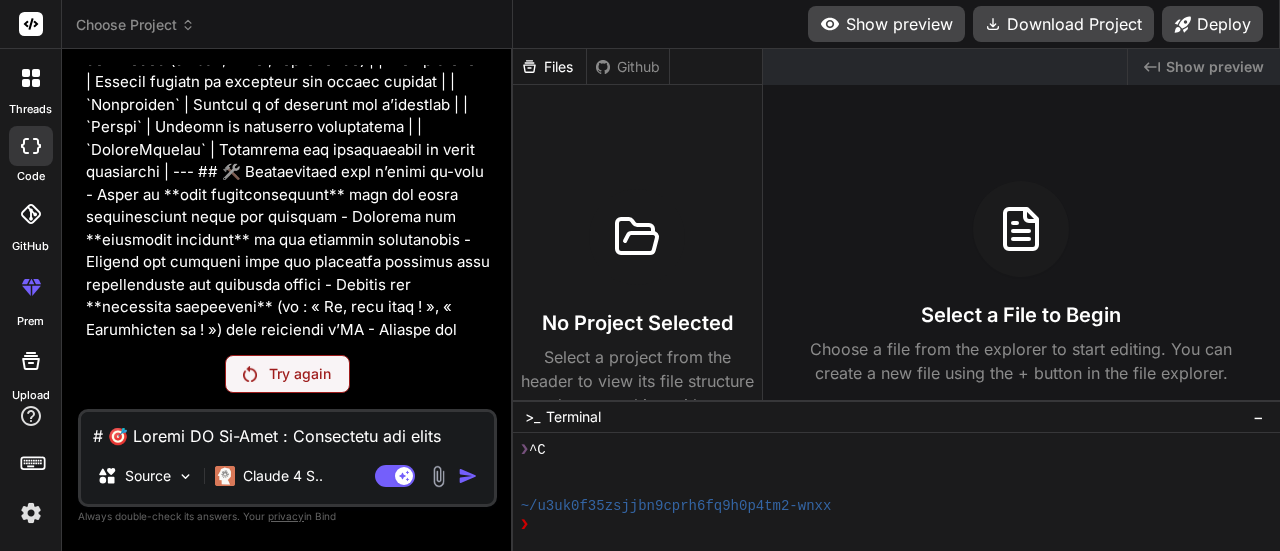 click on "Try again" at bounding box center [287, 374] 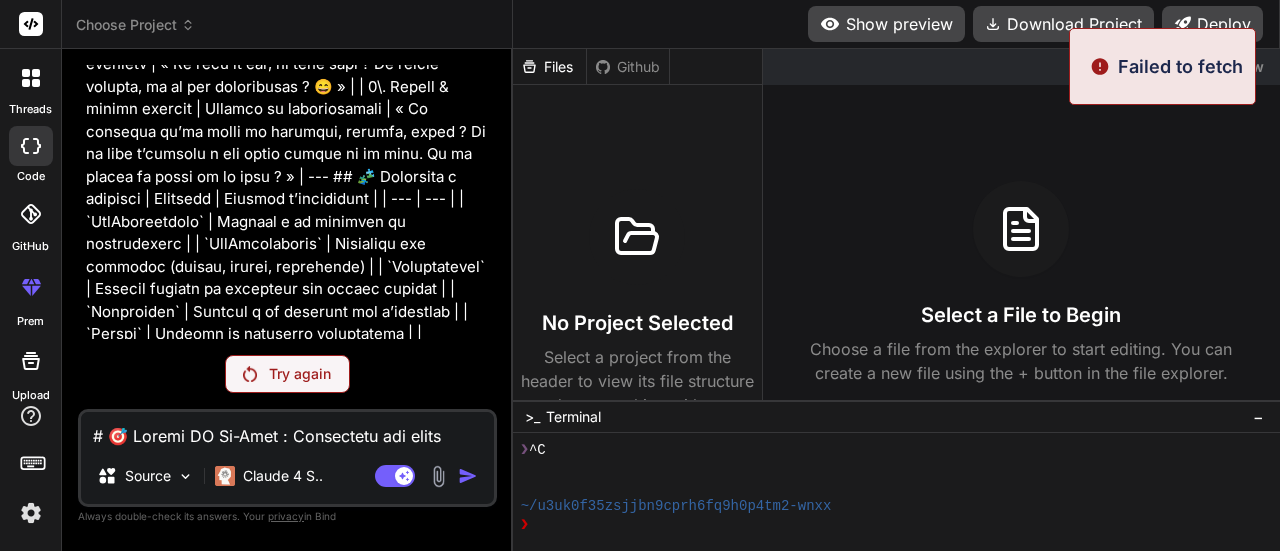scroll, scrollTop: 983, scrollLeft: 0, axis: vertical 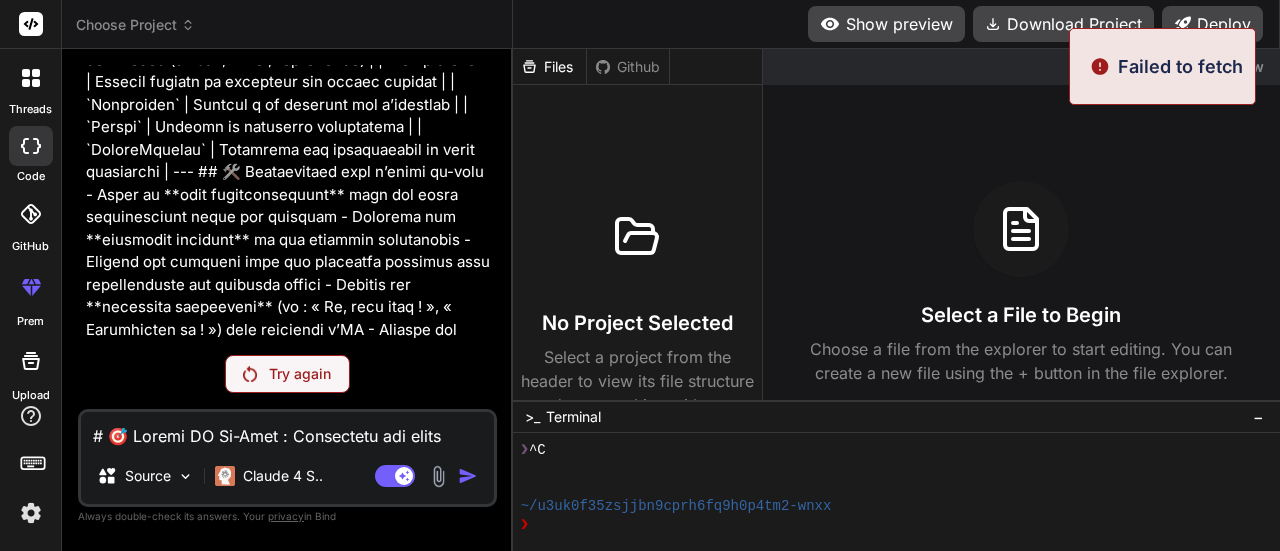 click on "Try again" at bounding box center [287, 374] 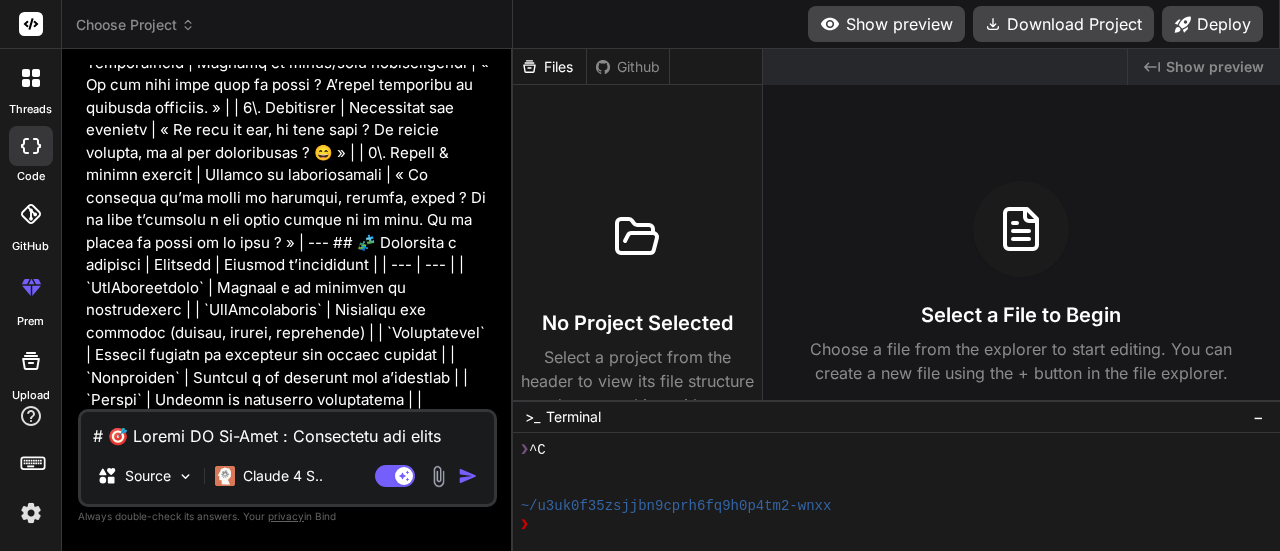 scroll, scrollTop: 214, scrollLeft: 0, axis: vertical 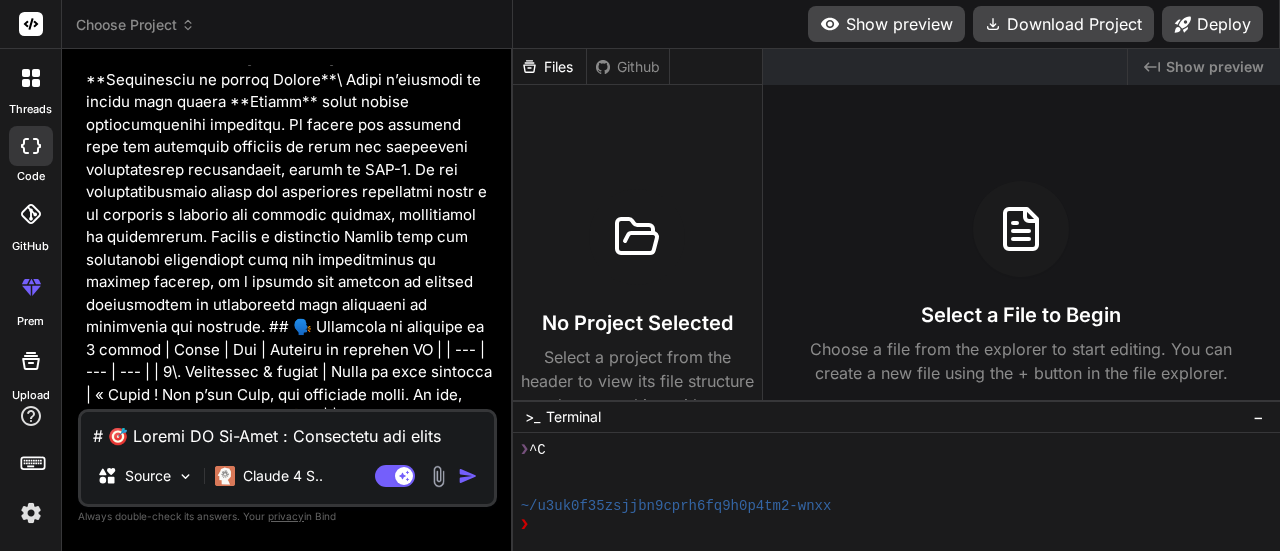 type on "x" 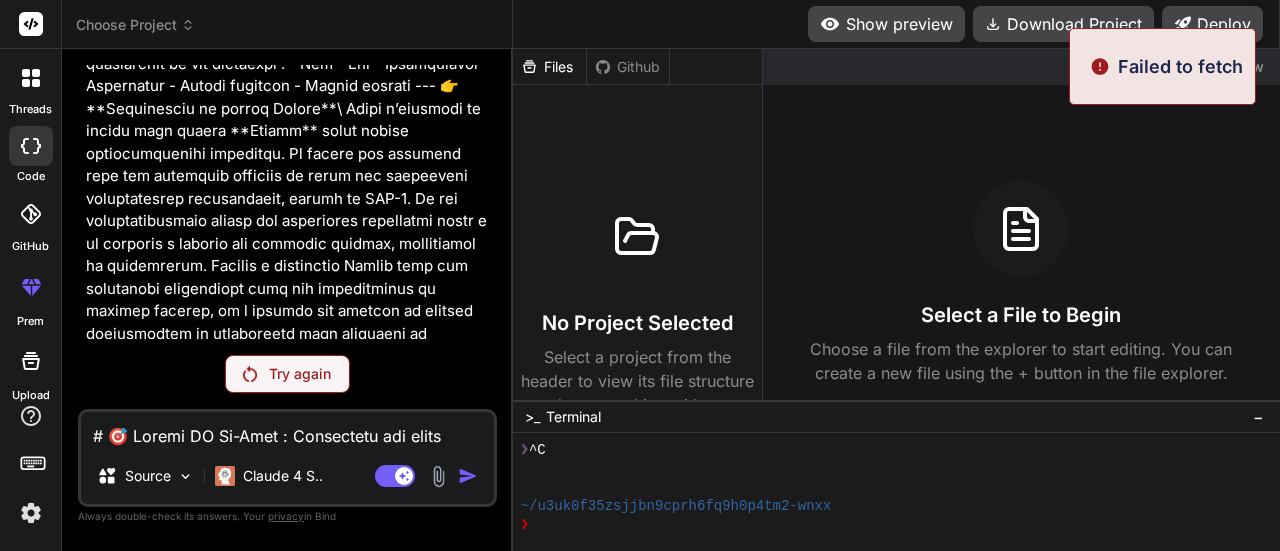 scroll, scrollTop: 0, scrollLeft: 0, axis: both 